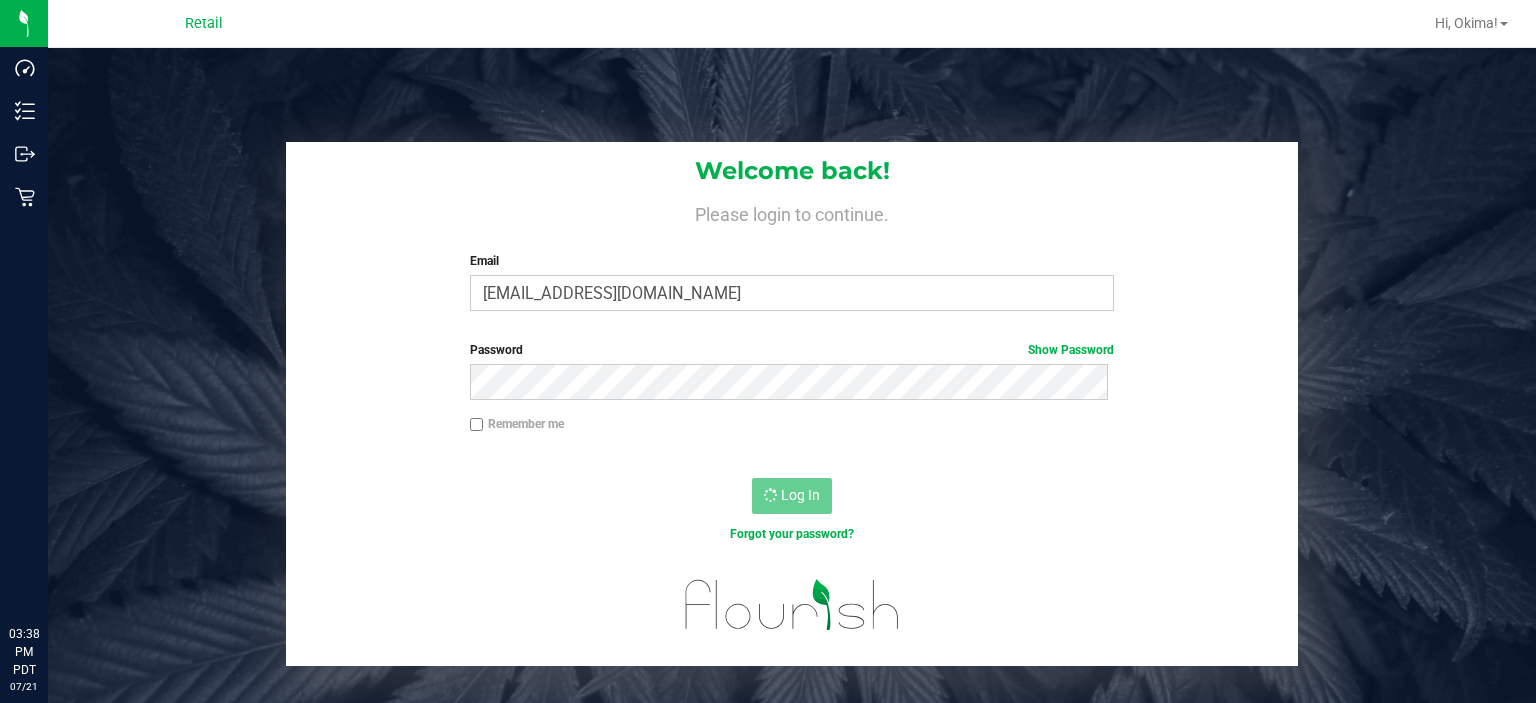scroll, scrollTop: 0, scrollLeft: 0, axis: both 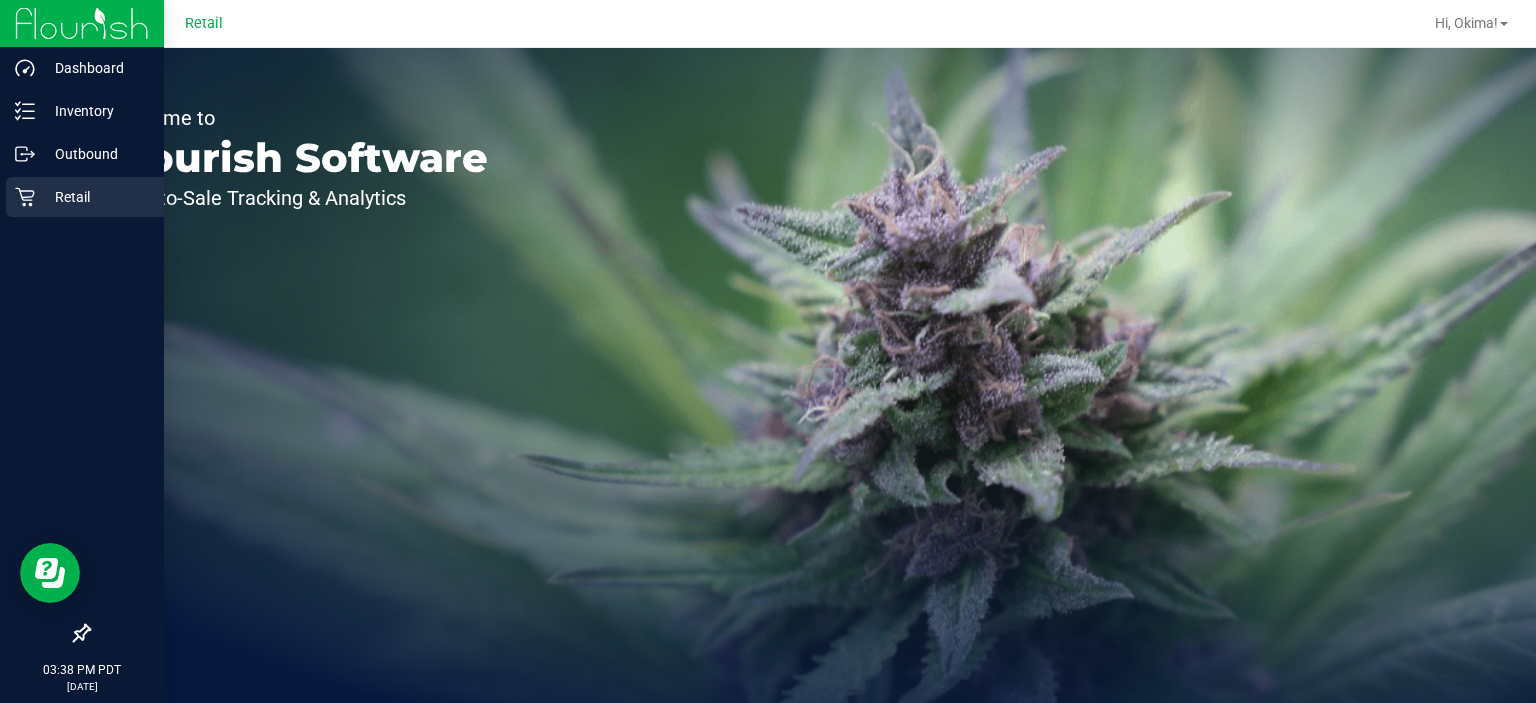 click on "Retail" at bounding box center (85, 197) 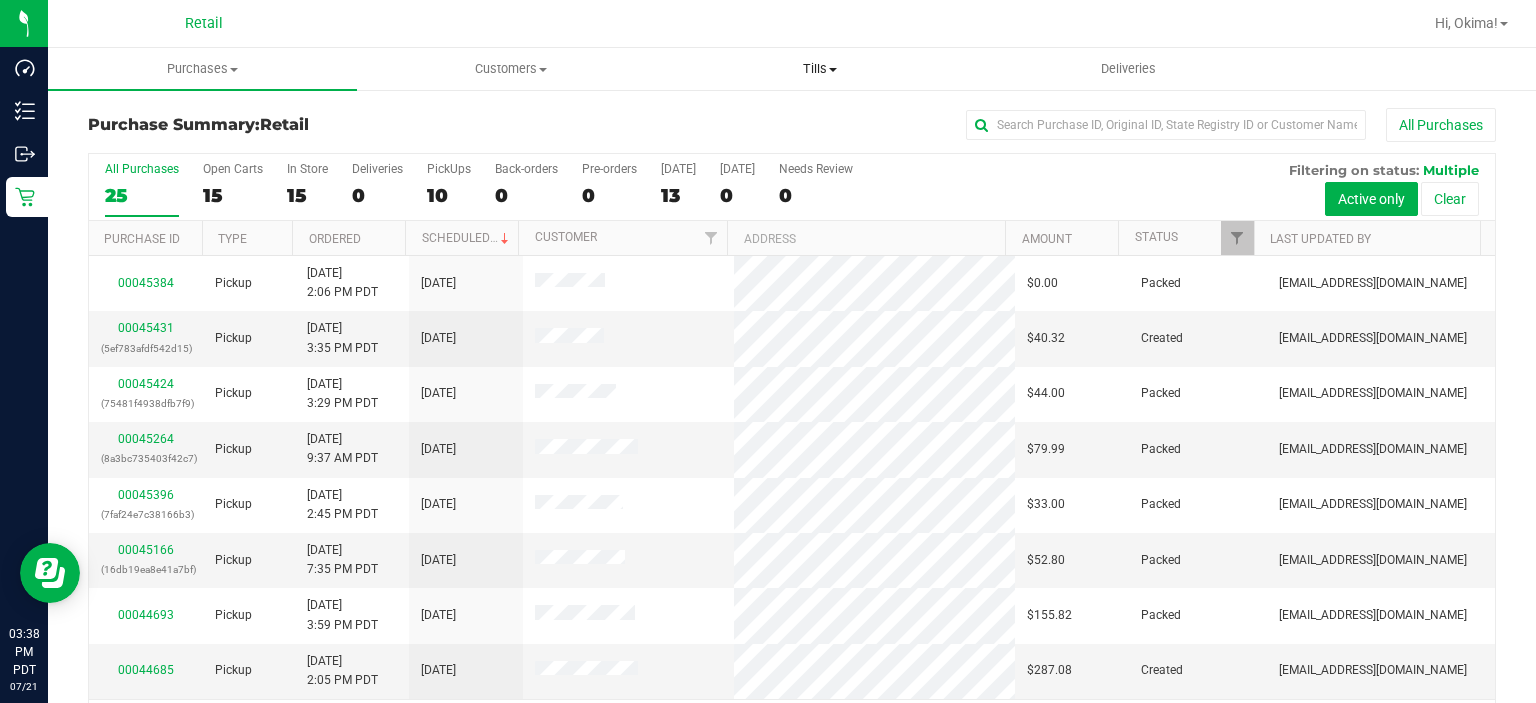 click on "Tills
Manage tills" at bounding box center [819, 69] 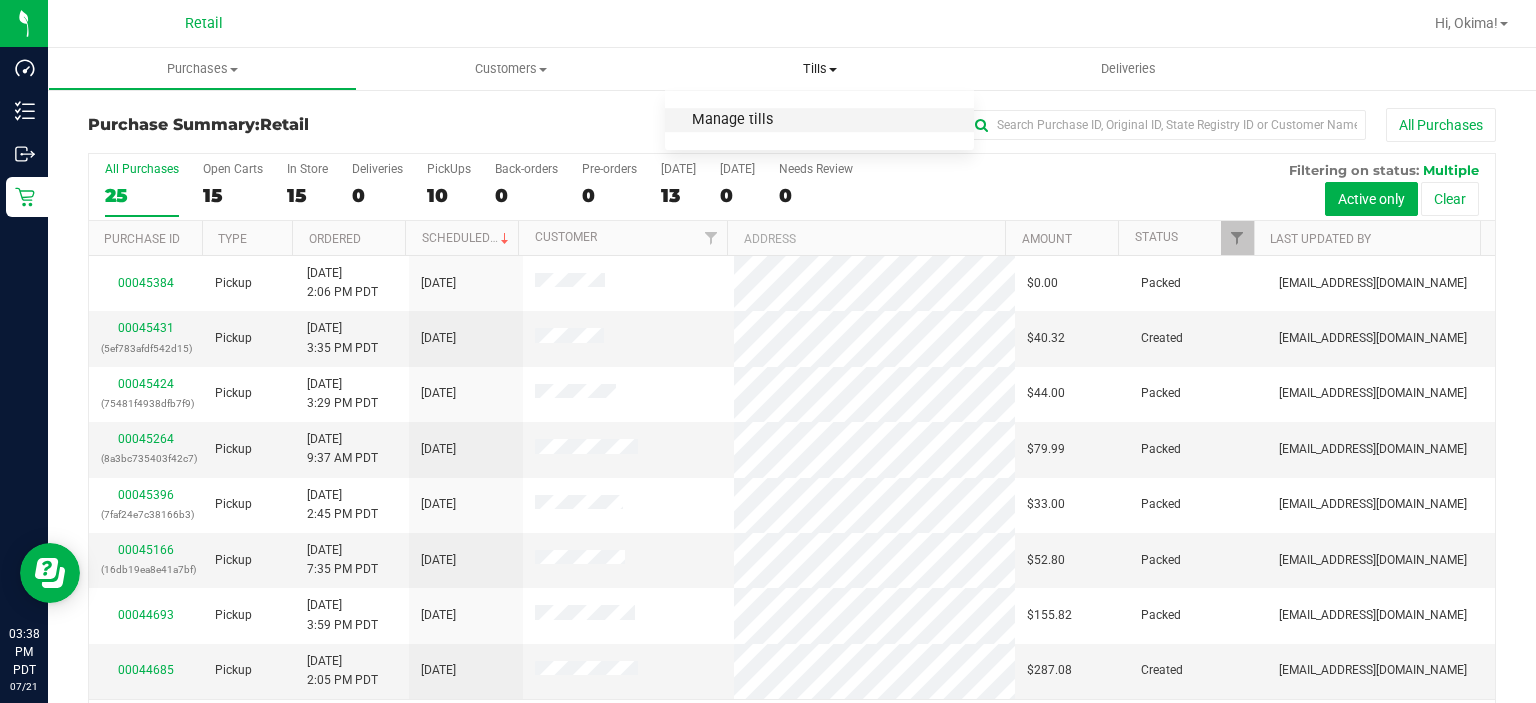 click on "Manage tills" at bounding box center [732, 120] 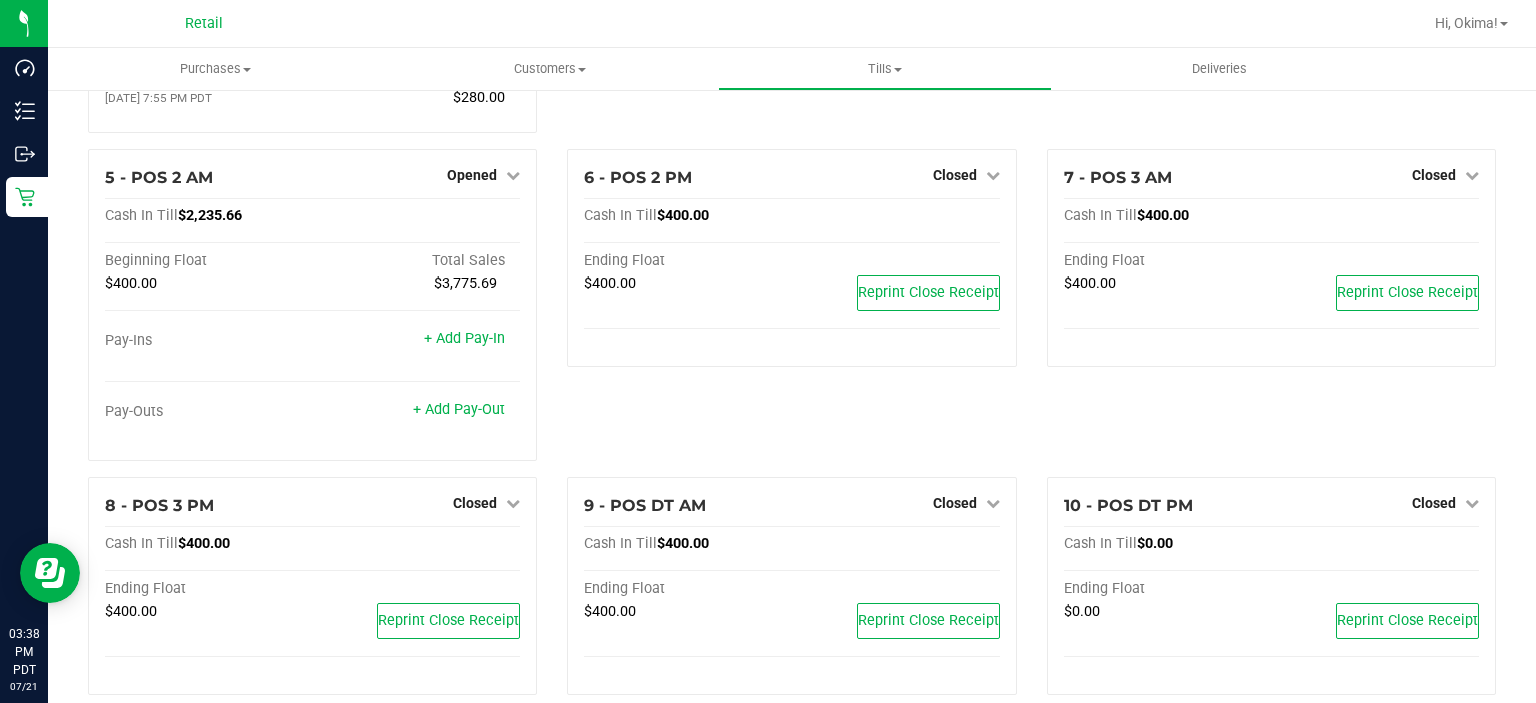 scroll, scrollTop: 446, scrollLeft: 0, axis: vertical 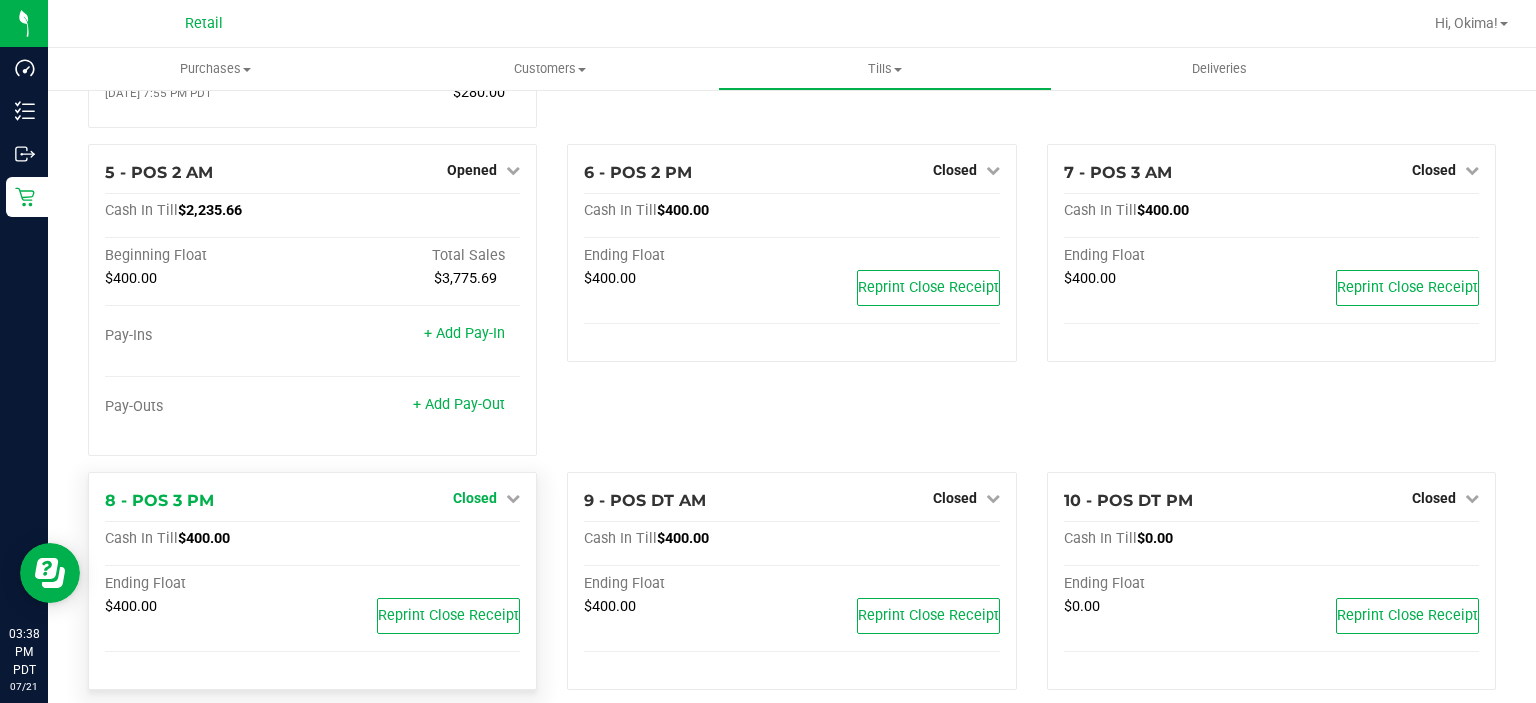click at bounding box center (513, 498) 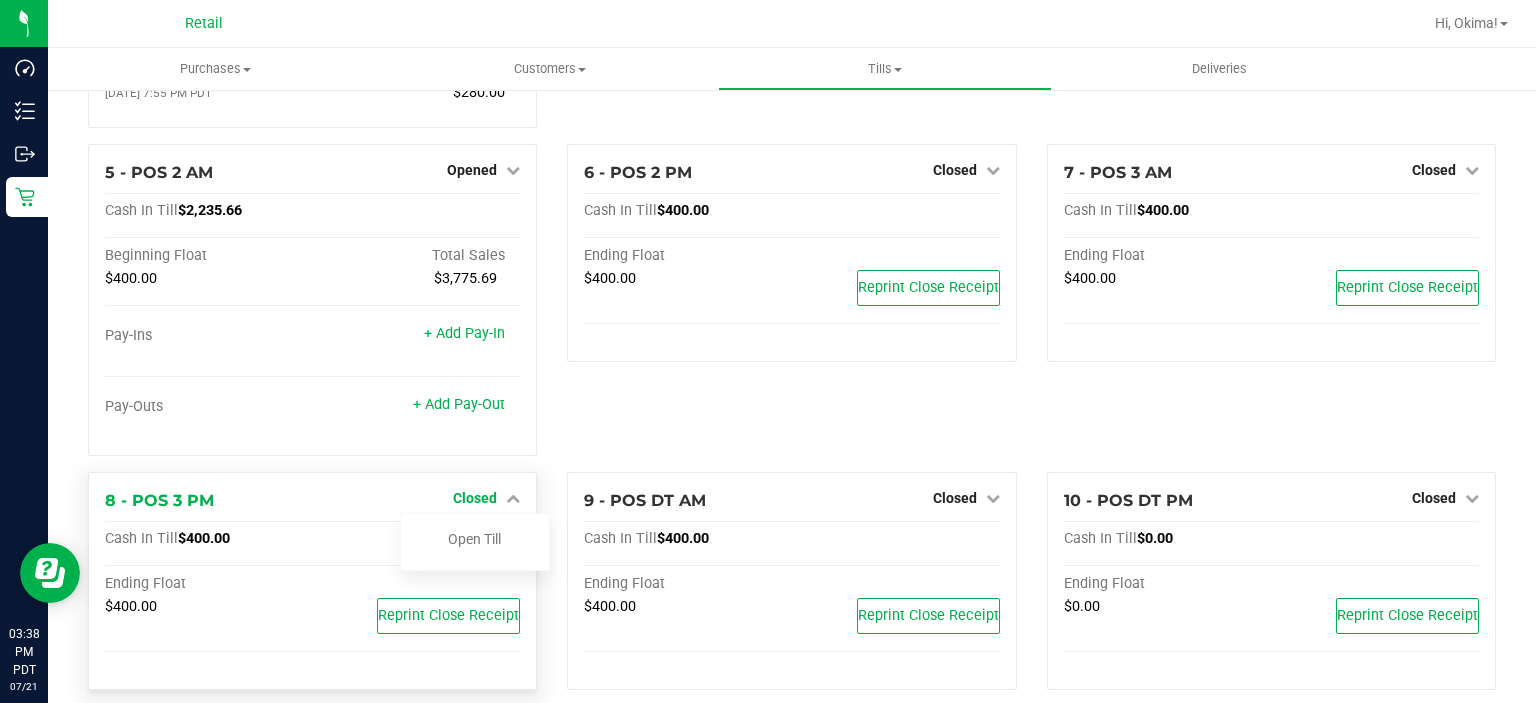 click on "Open Till" at bounding box center [474, 539] 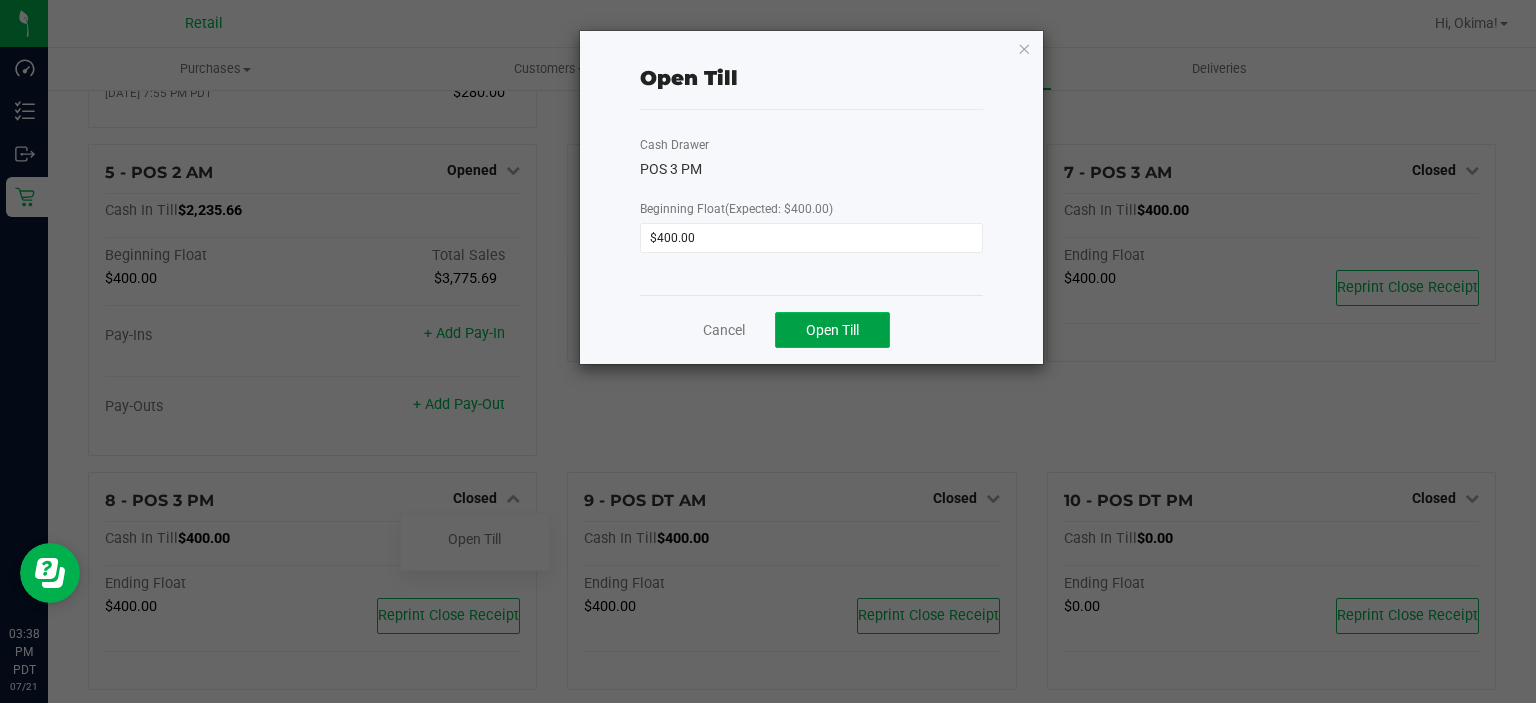 click on "Open Till" 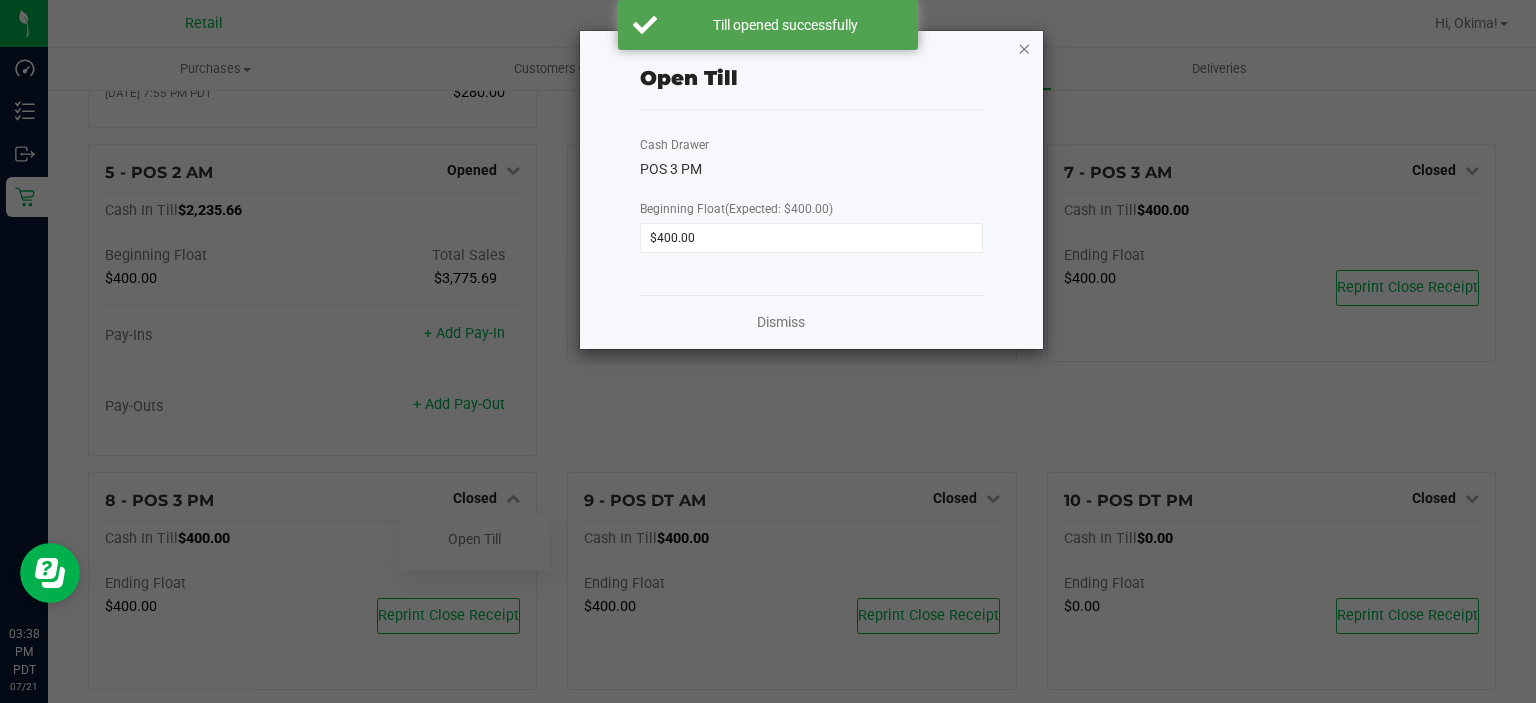 click 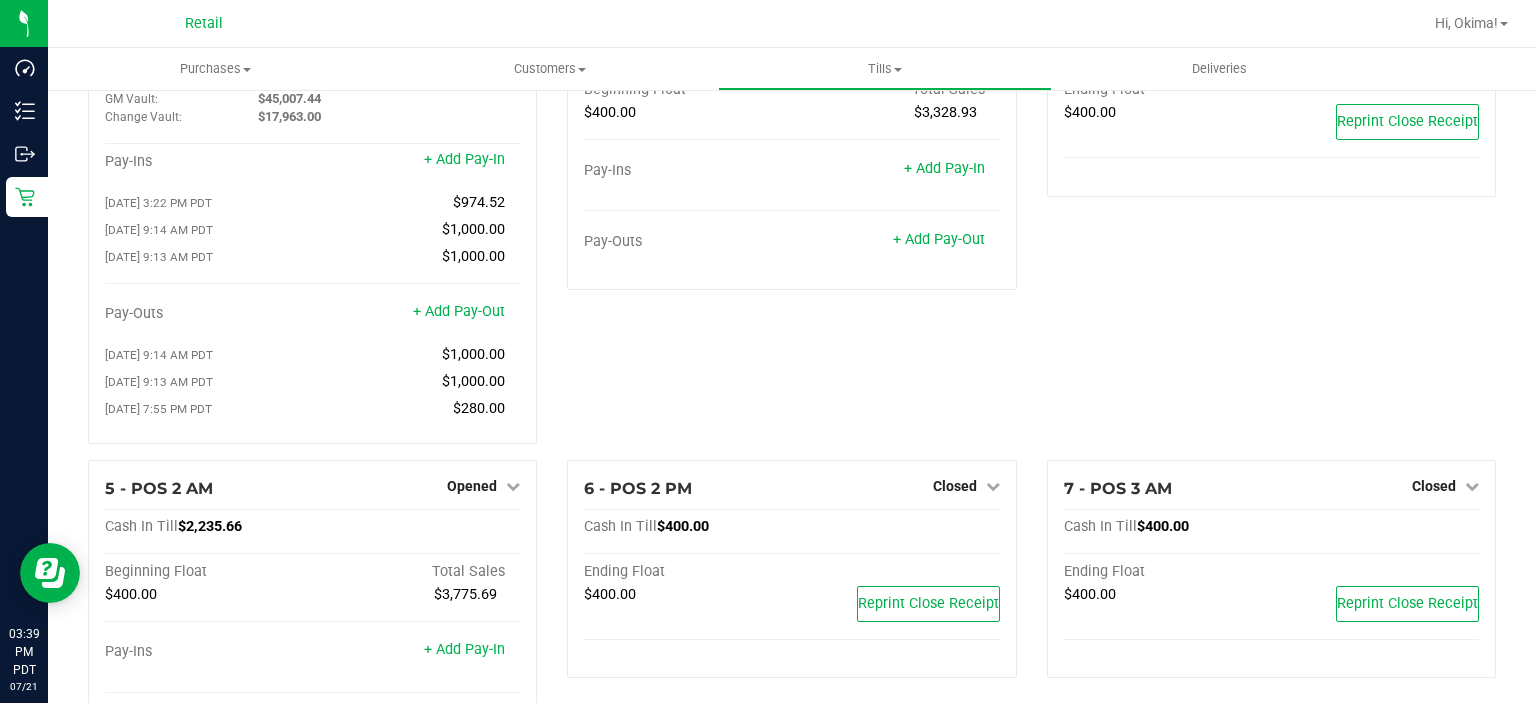 scroll, scrollTop: 0, scrollLeft: 0, axis: both 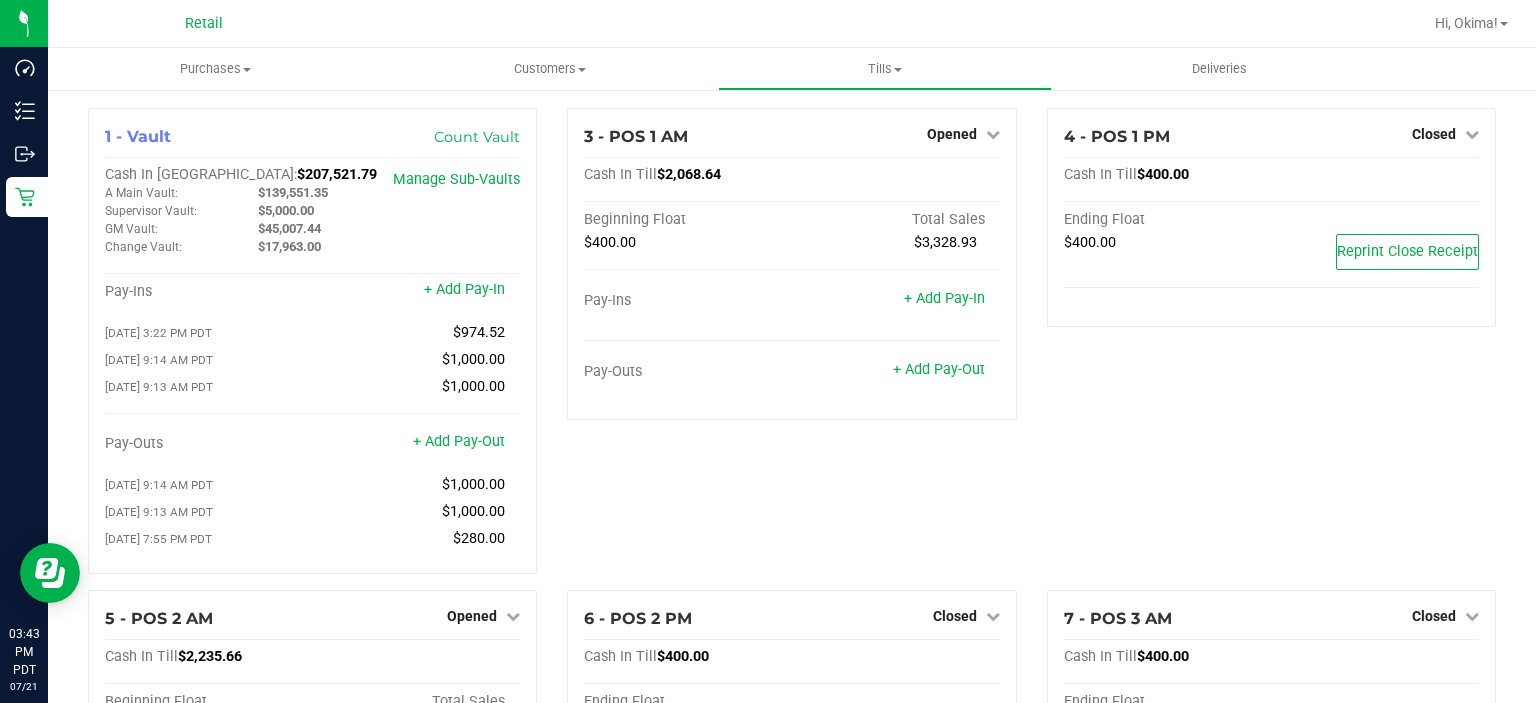 click at bounding box center [890, 23] 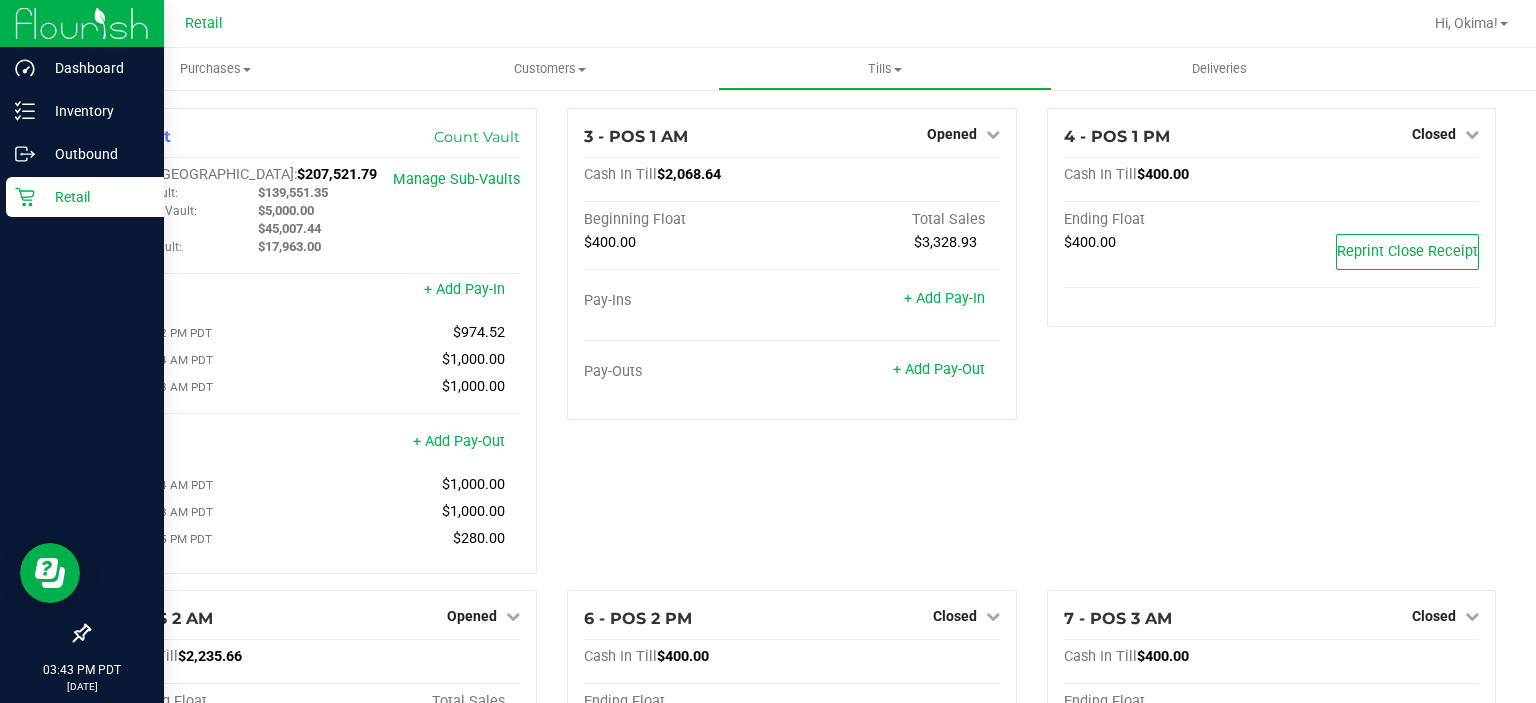 click on "Retail" at bounding box center (85, 197) 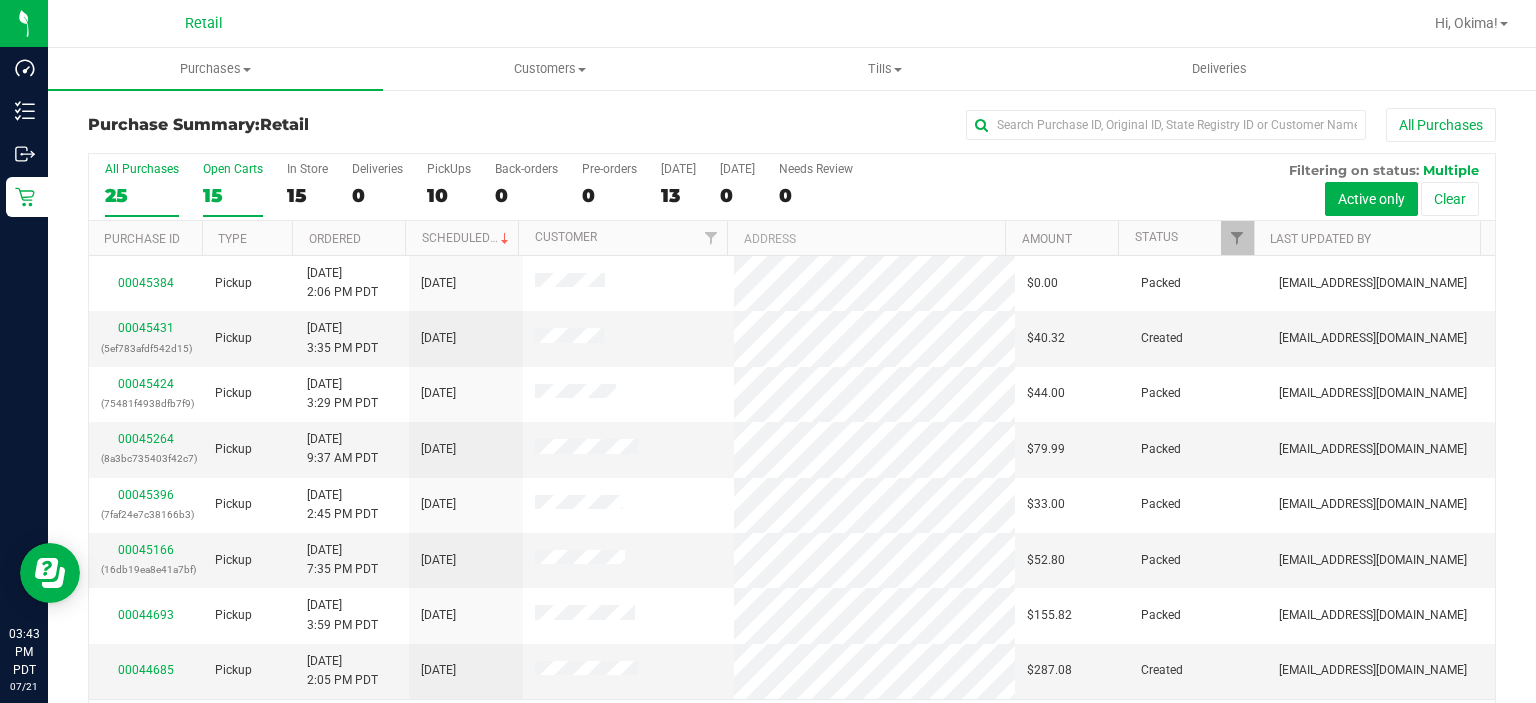 click on "15" at bounding box center (233, 195) 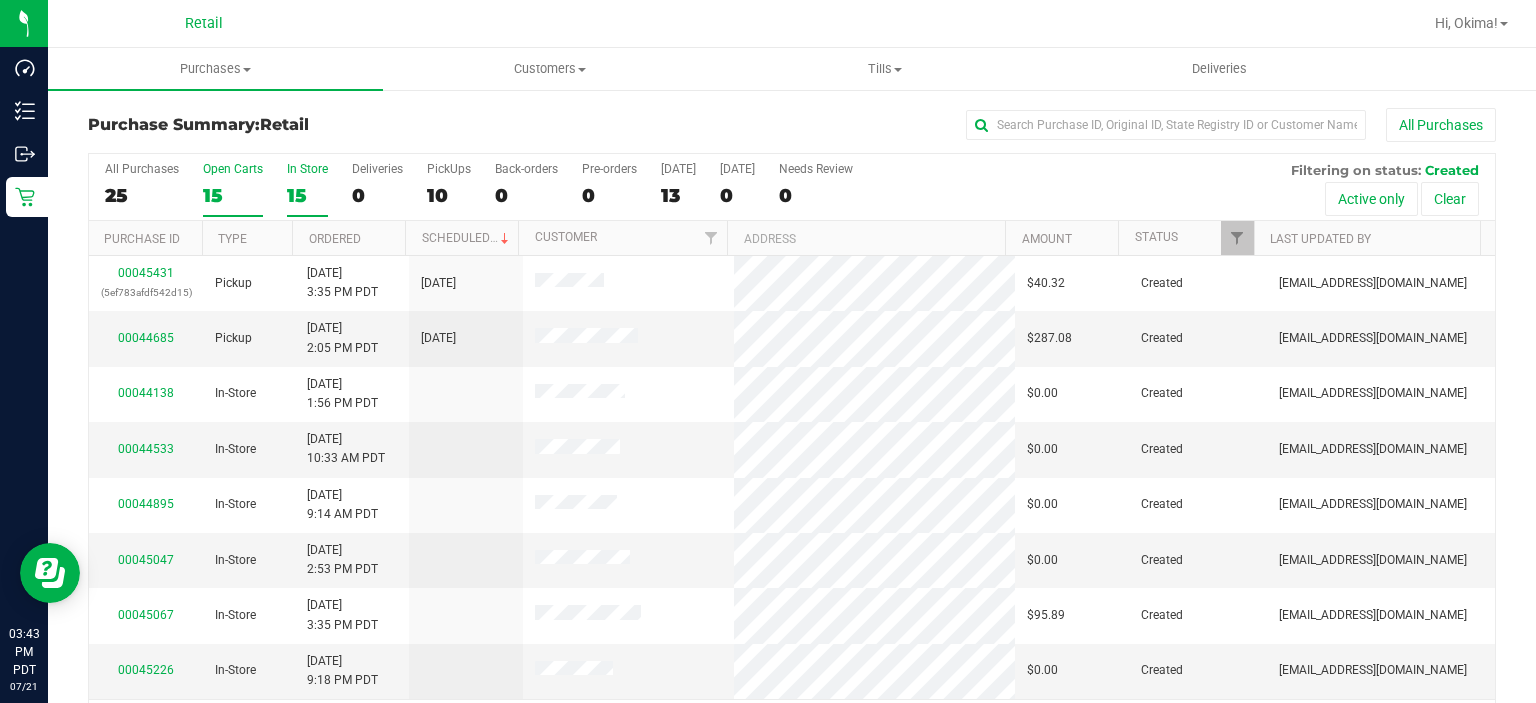click on "15" at bounding box center (307, 195) 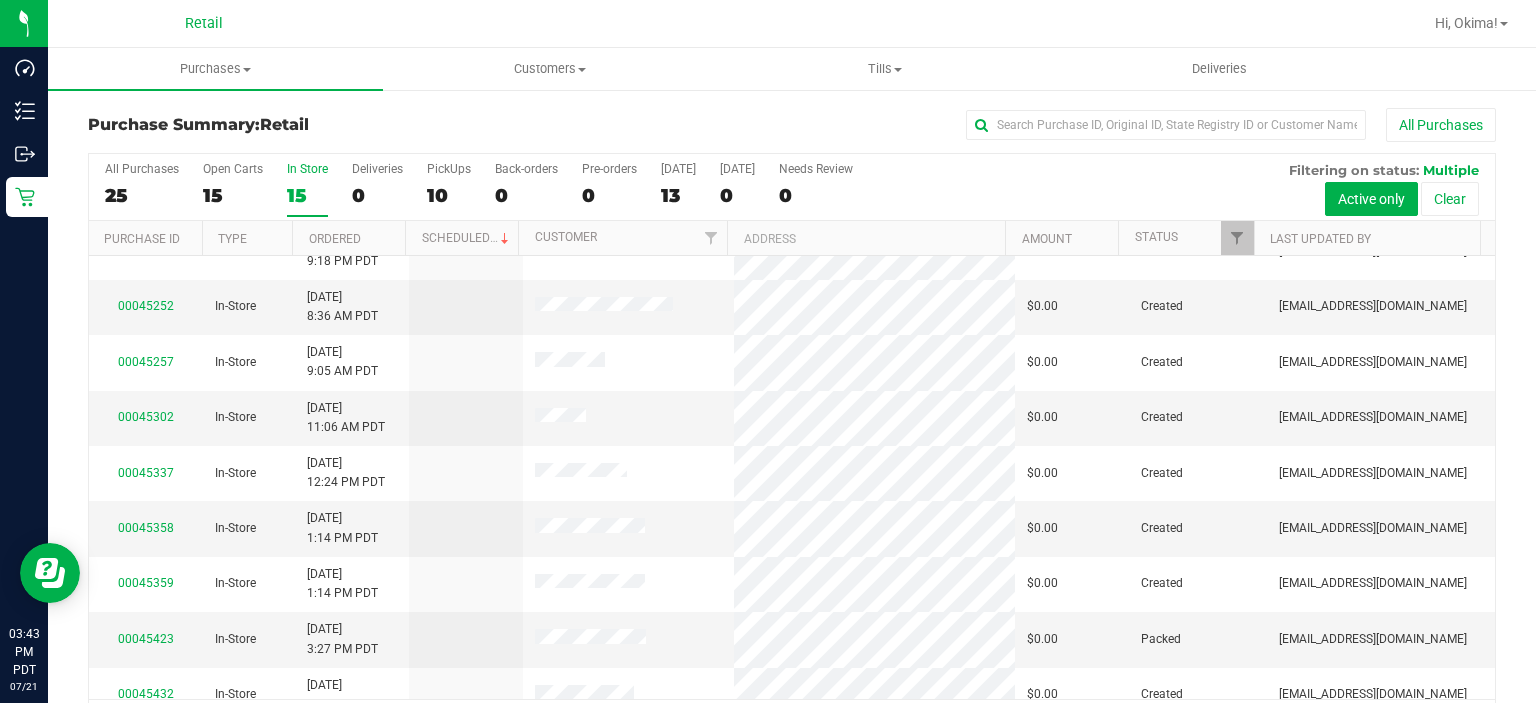 scroll, scrollTop: 384, scrollLeft: 0, axis: vertical 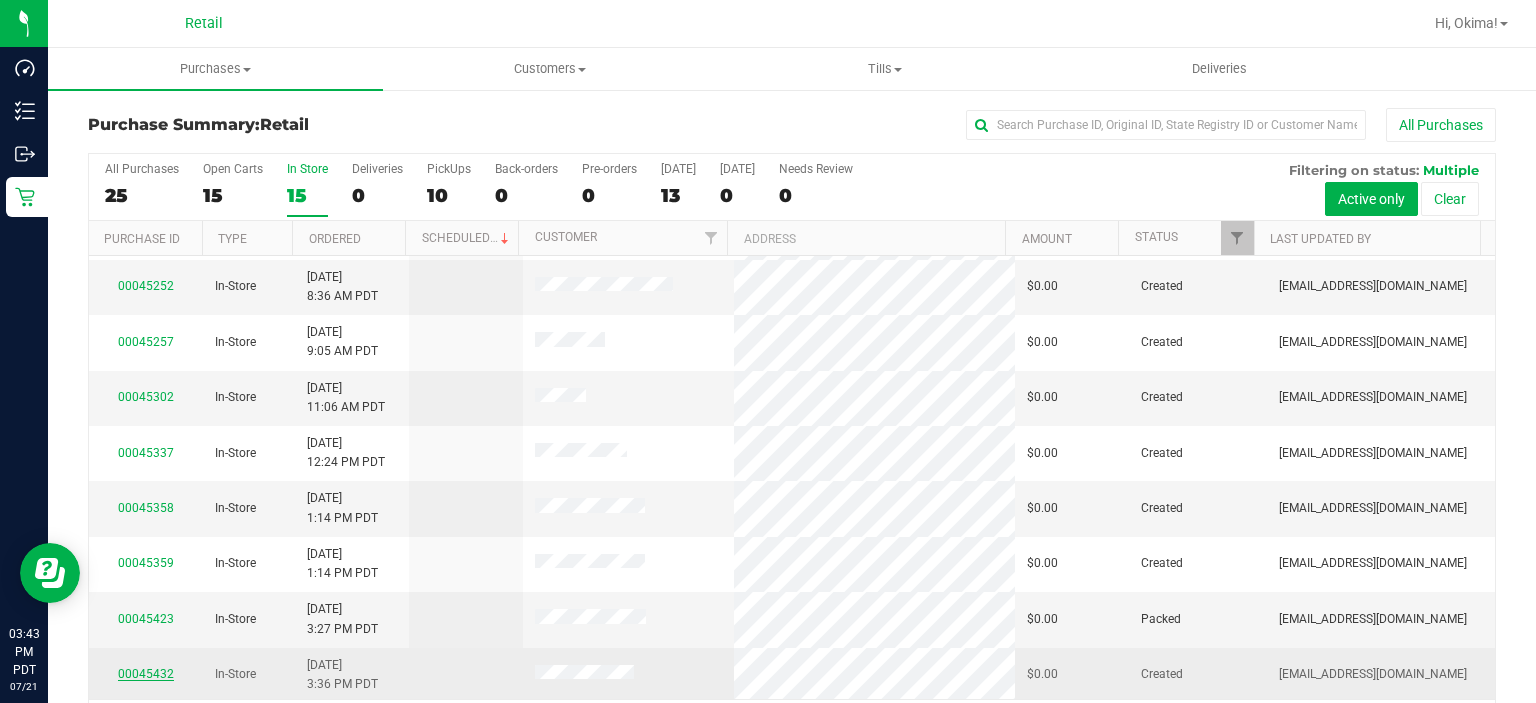 click on "00045432" at bounding box center [146, 674] 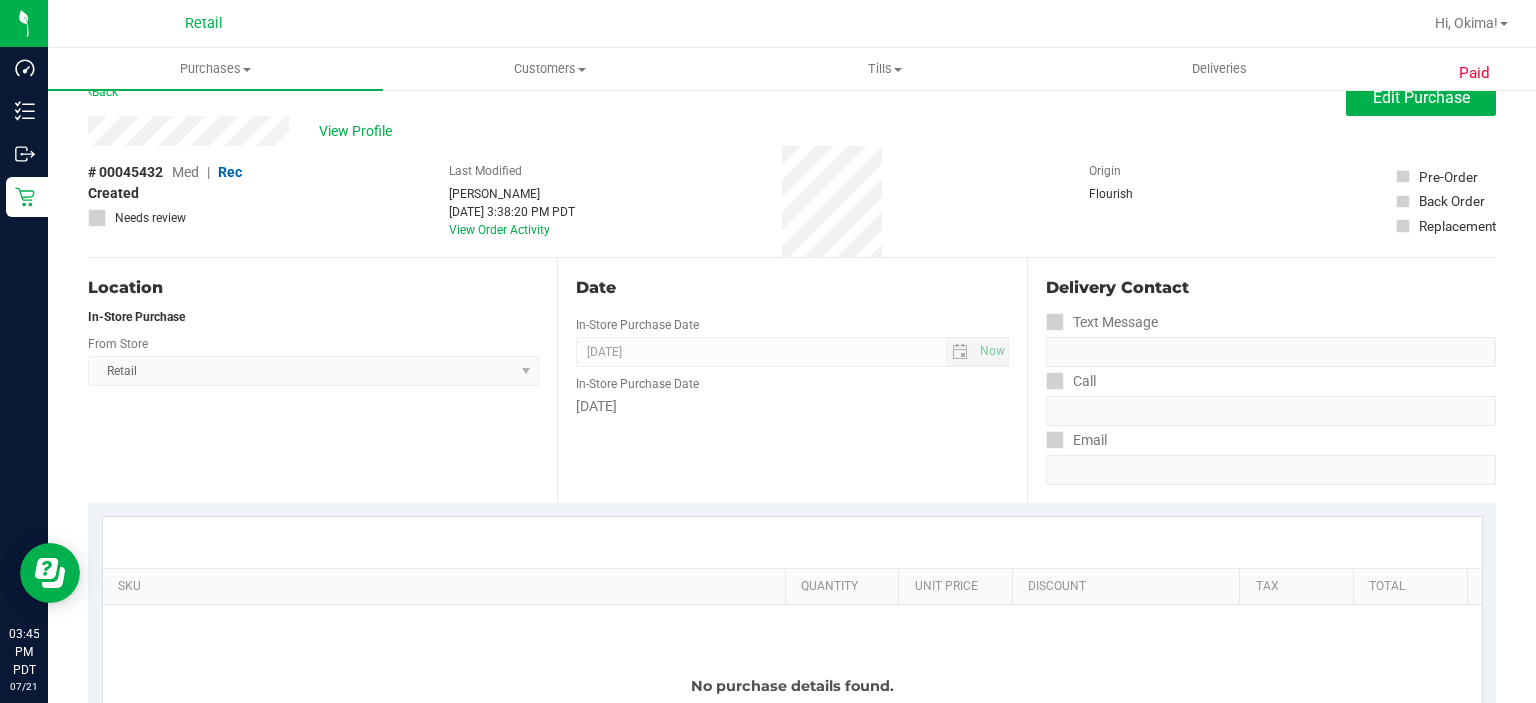 scroll, scrollTop: 51, scrollLeft: 0, axis: vertical 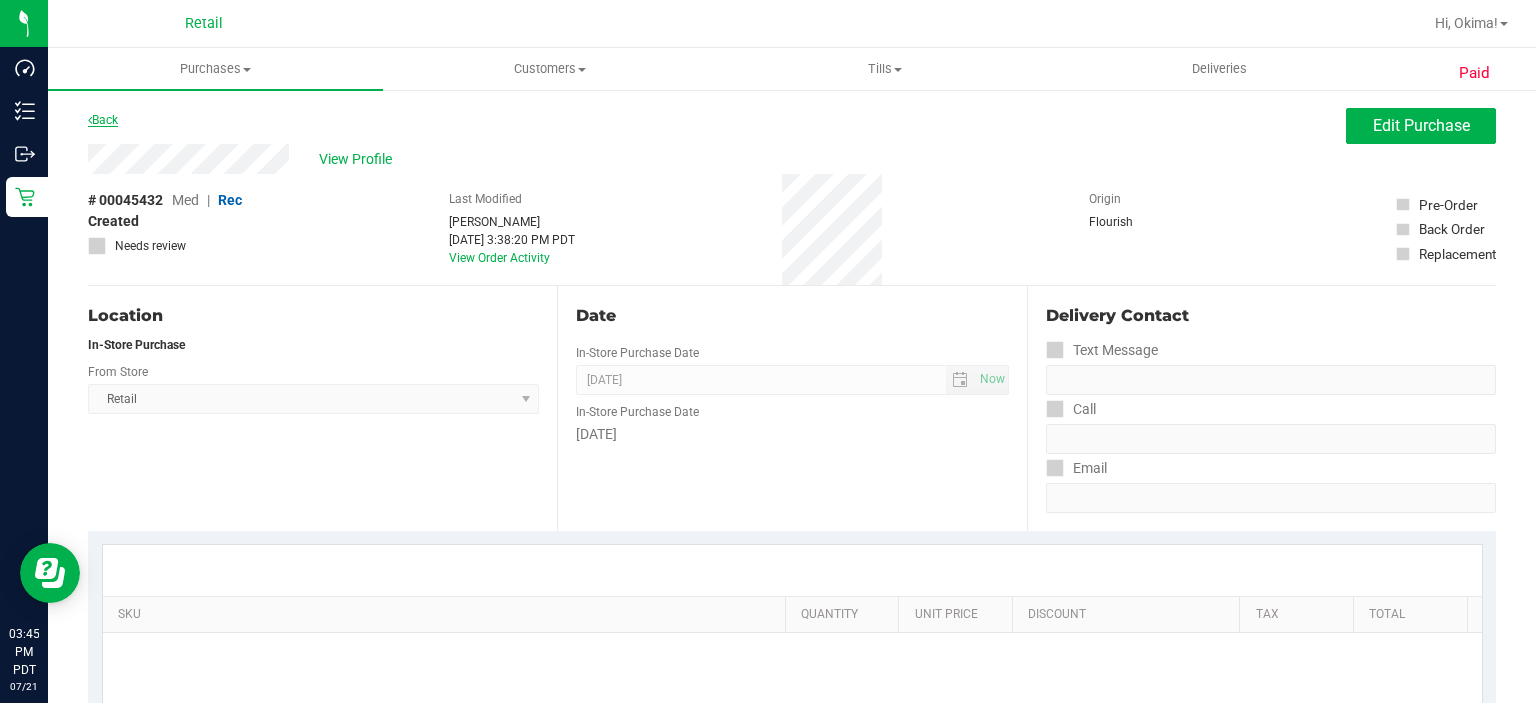 click on "Back" at bounding box center [103, 120] 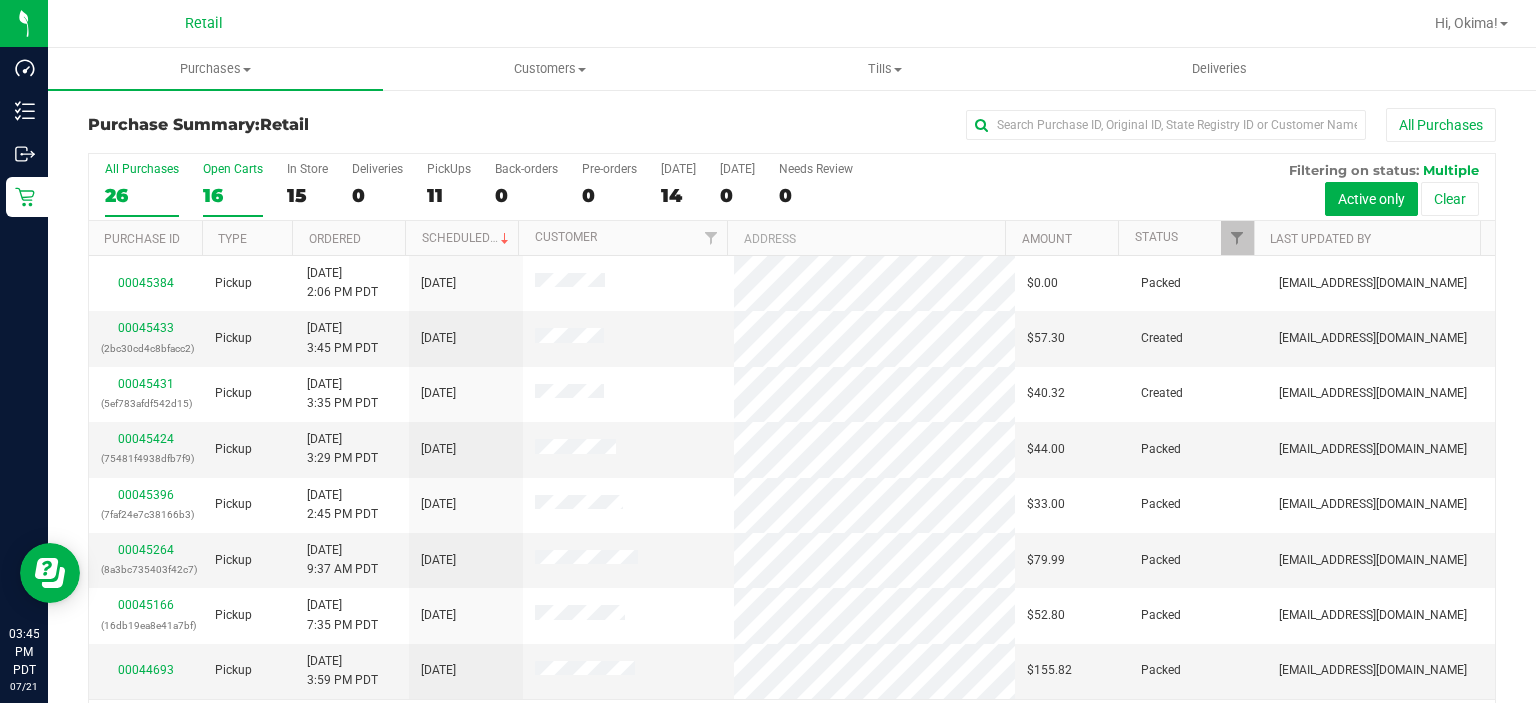 click on "Open Carts" at bounding box center [233, 169] 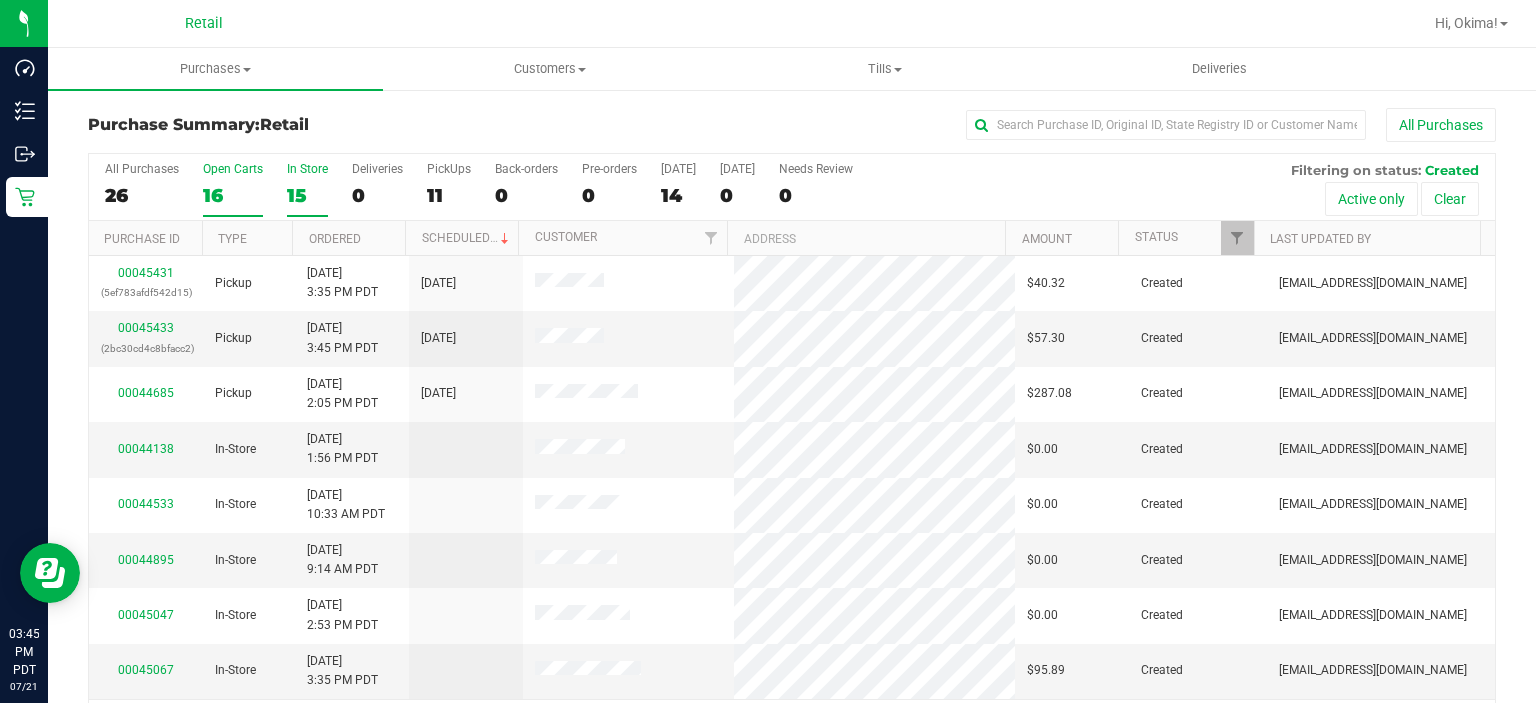 click on "15" at bounding box center [307, 195] 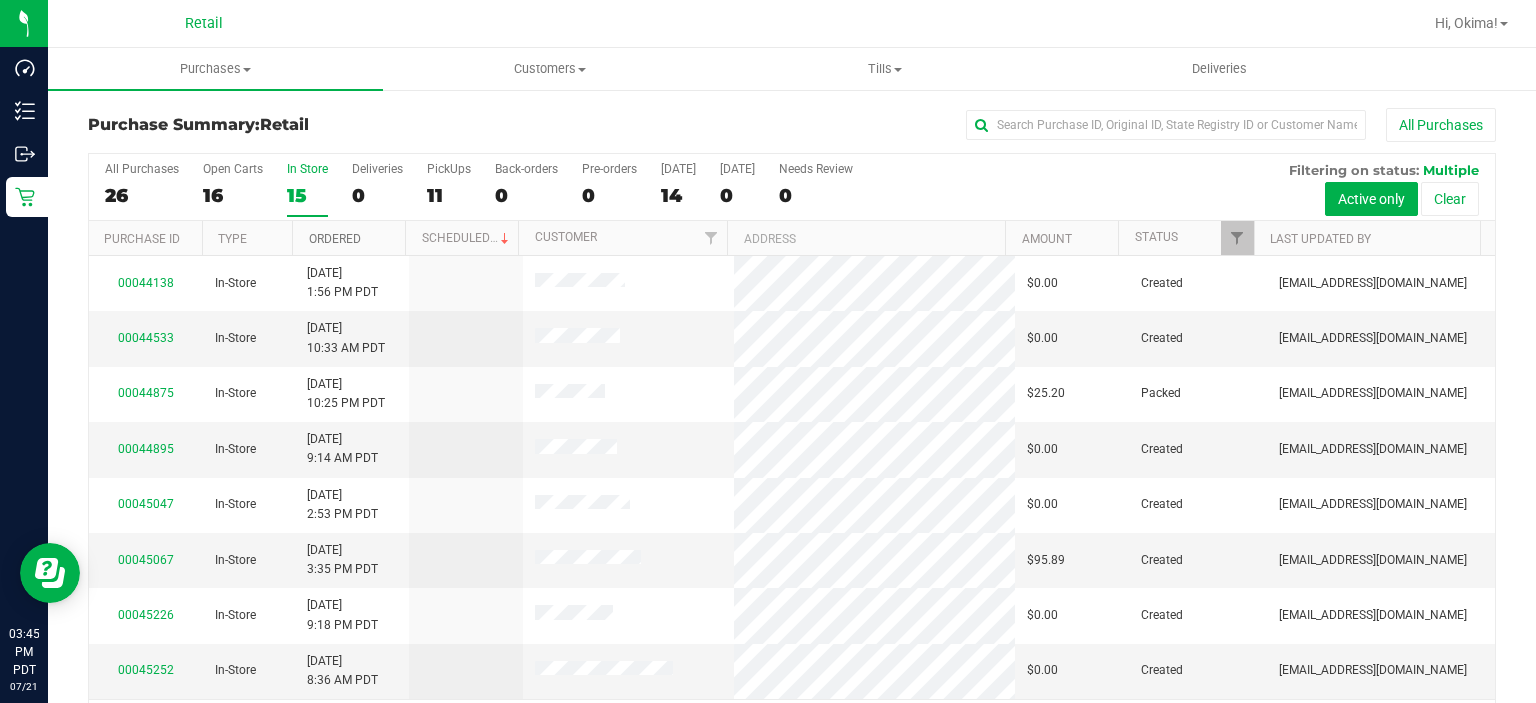 click on "Ordered" at bounding box center [335, 239] 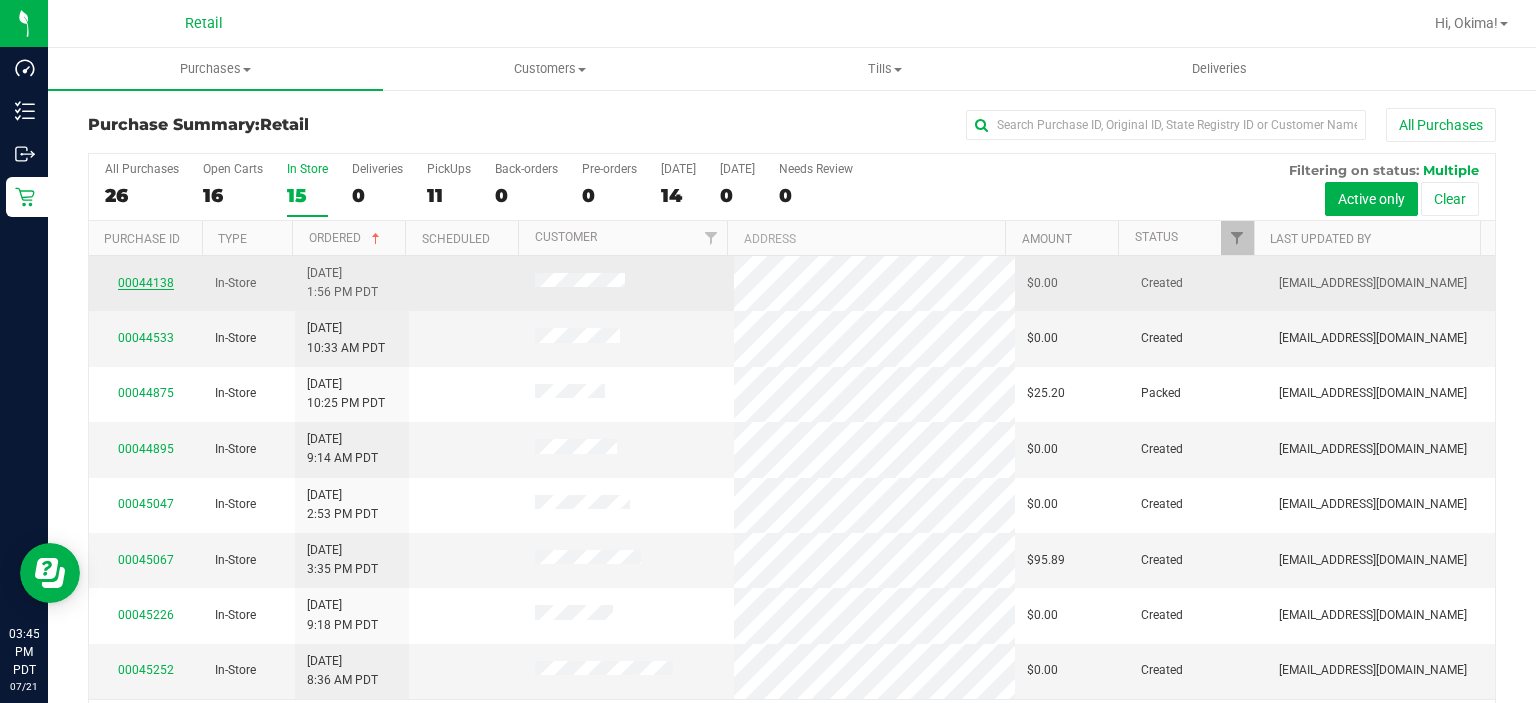 click on "00044138" at bounding box center [146, 283] 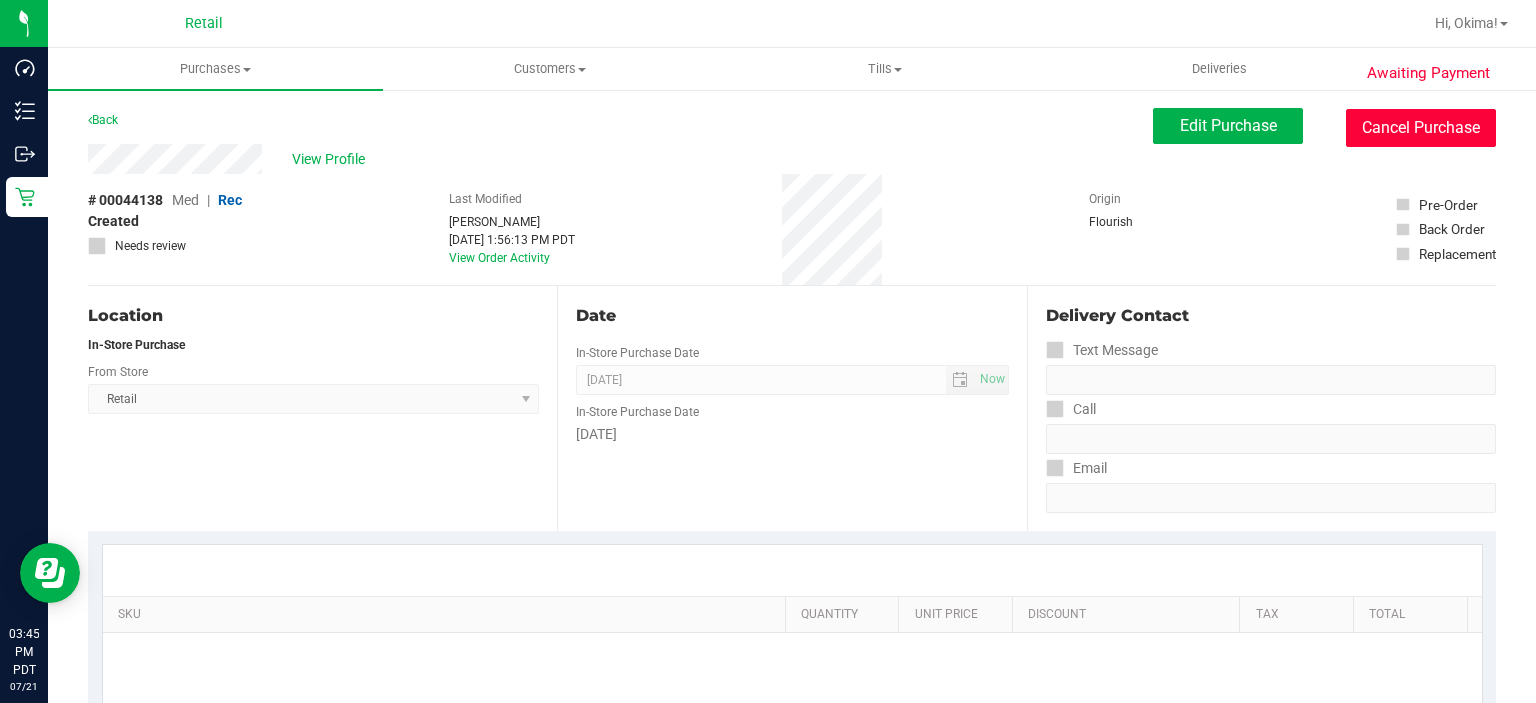 click on "Cancel Purchase" at bounding box center (1421, 128) 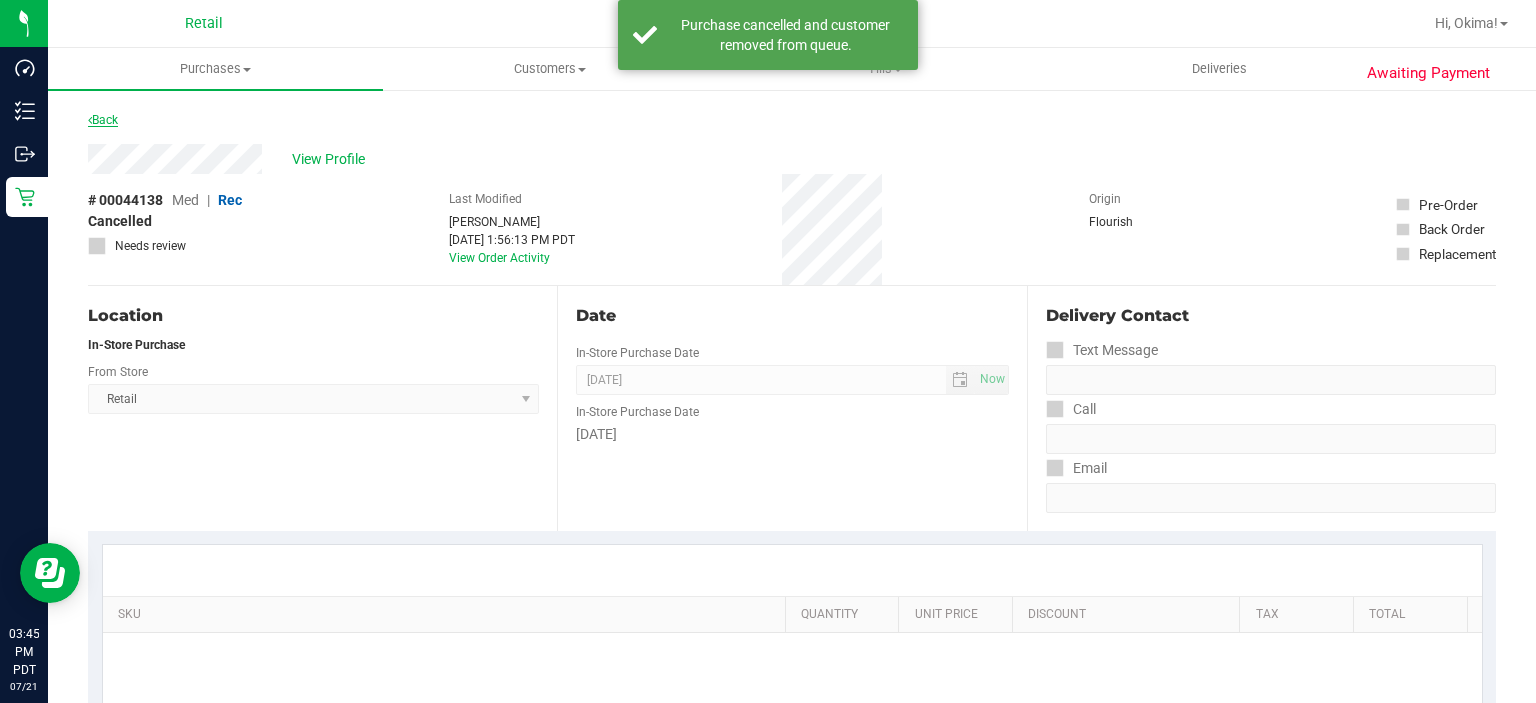 click at bounding box center [90, 120] 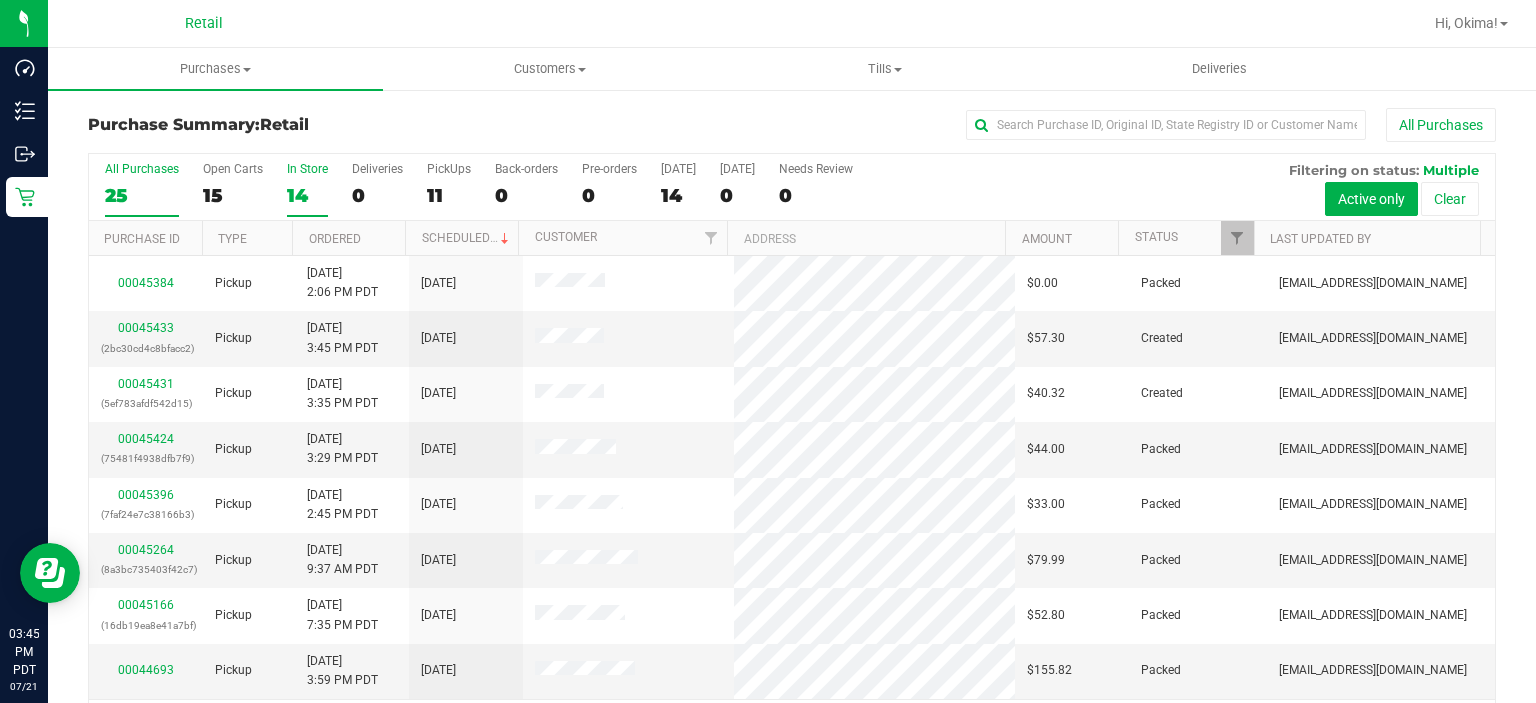 click on "14" at bounding box center [307, 195] 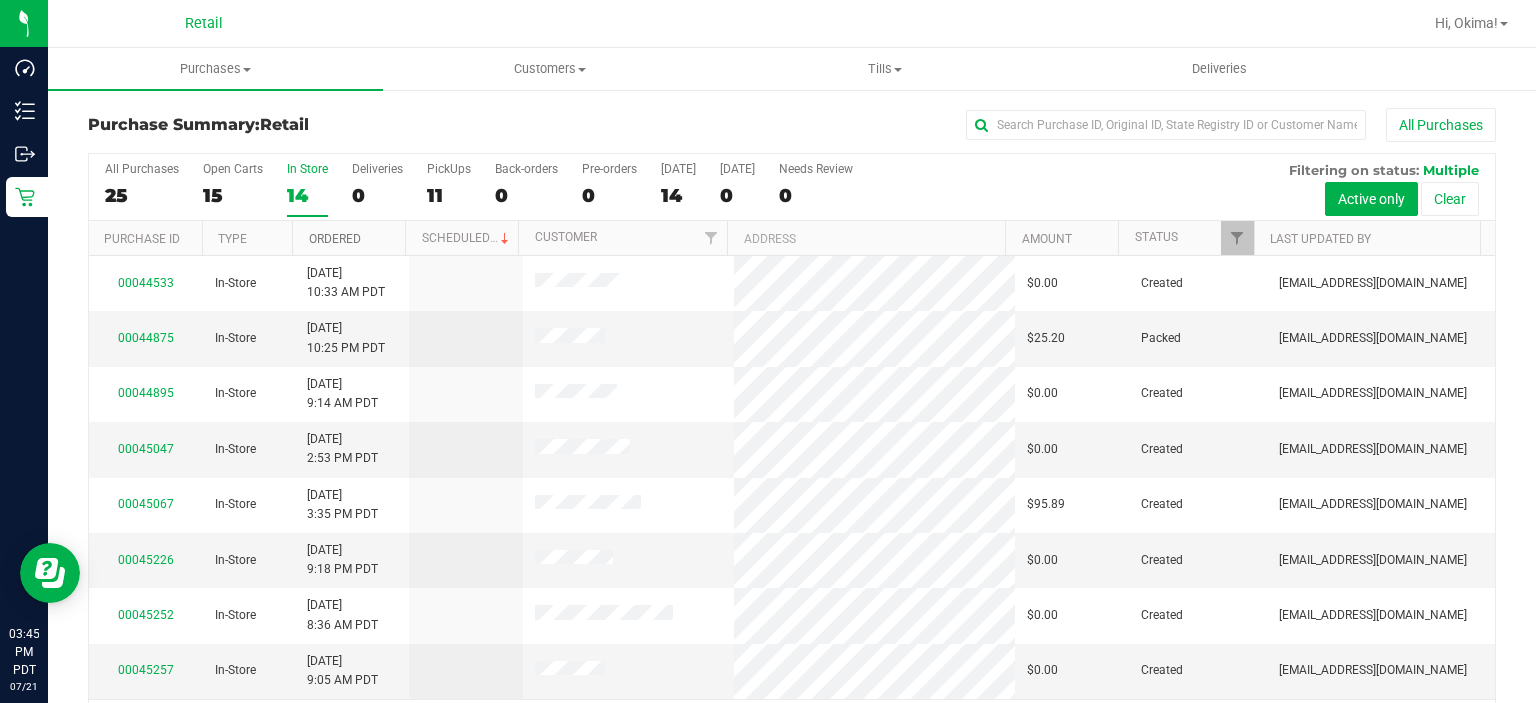 click on "Ordered" at bounding box center [335, 239] 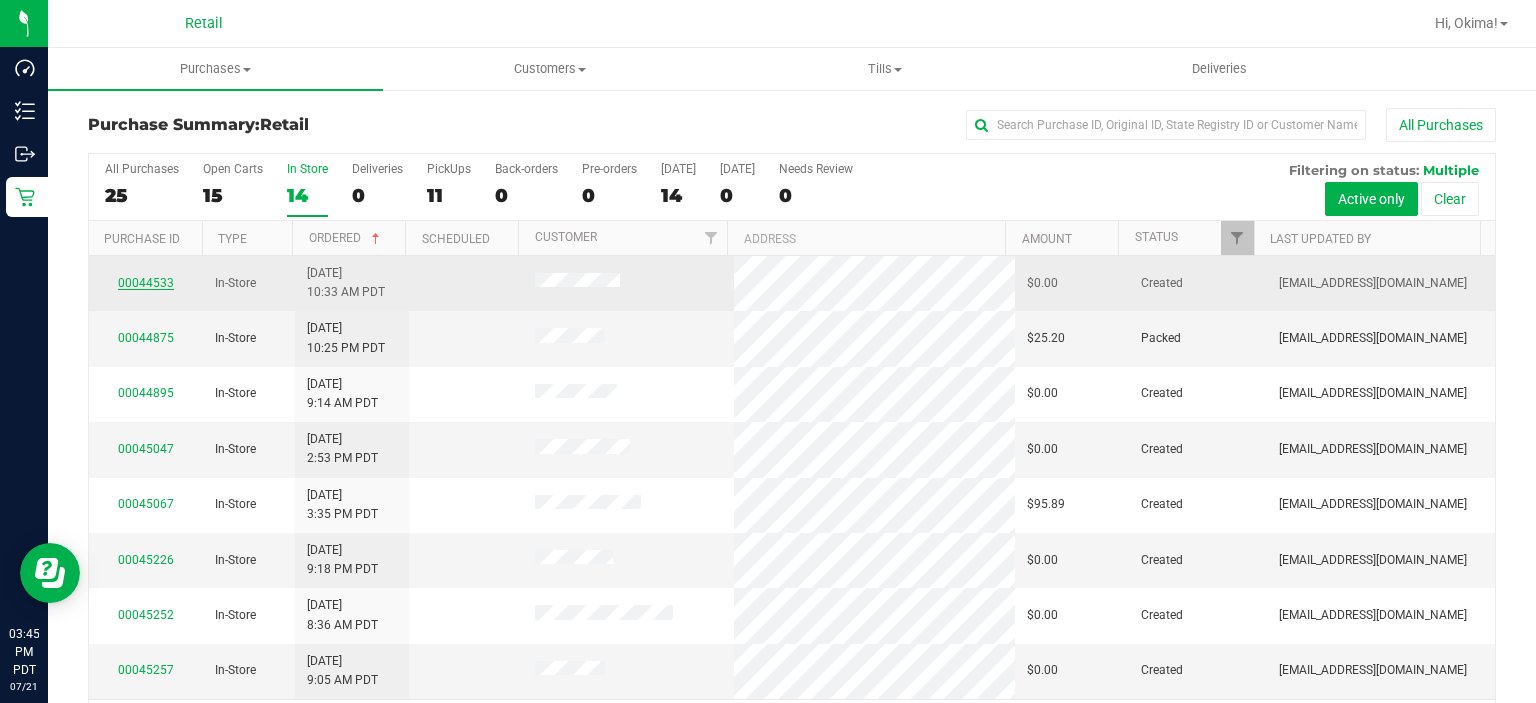 click on "00044533" at bounding box center (146, 283) 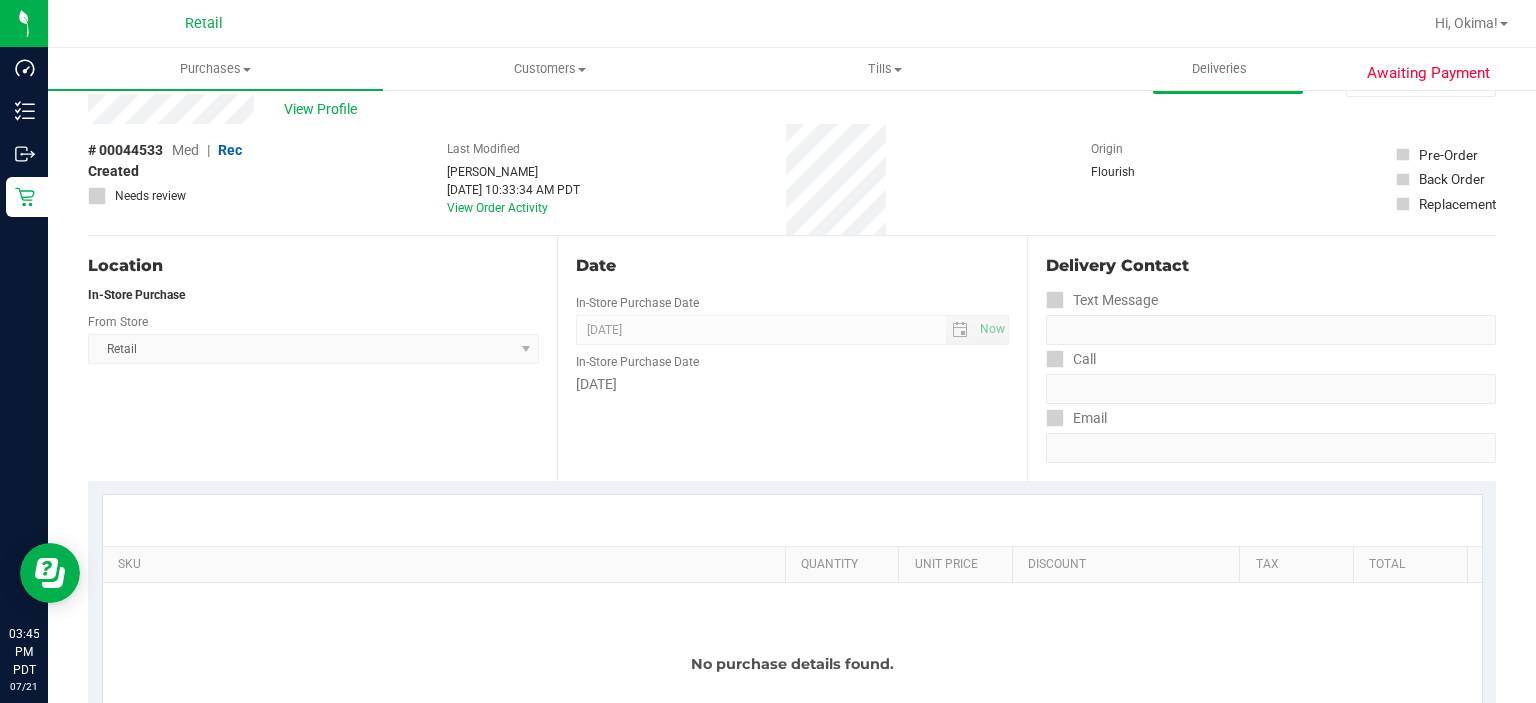 scroll, scrollTop: 0, scrollLeft: 0, axis: both 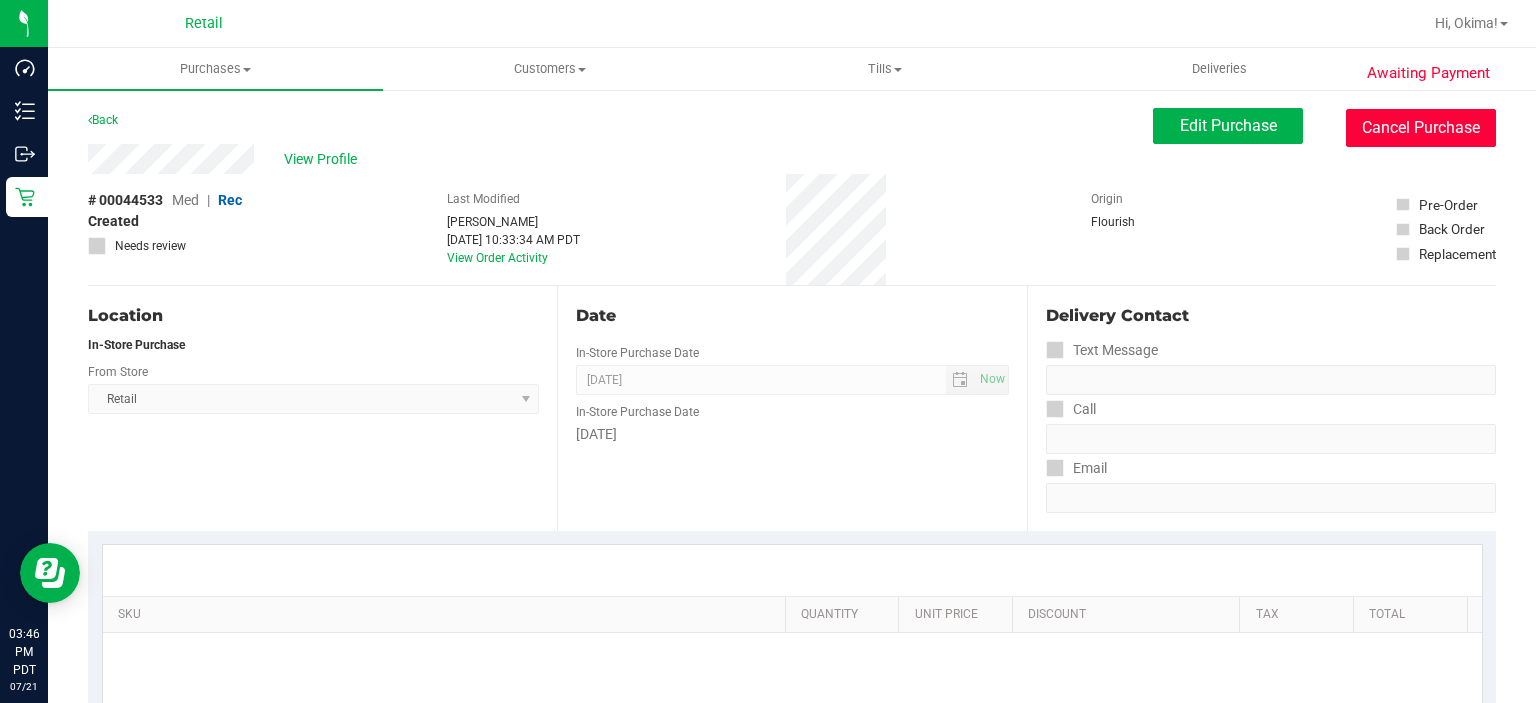 click on "Cancel Purchase" at bounding box center (1421, 128) 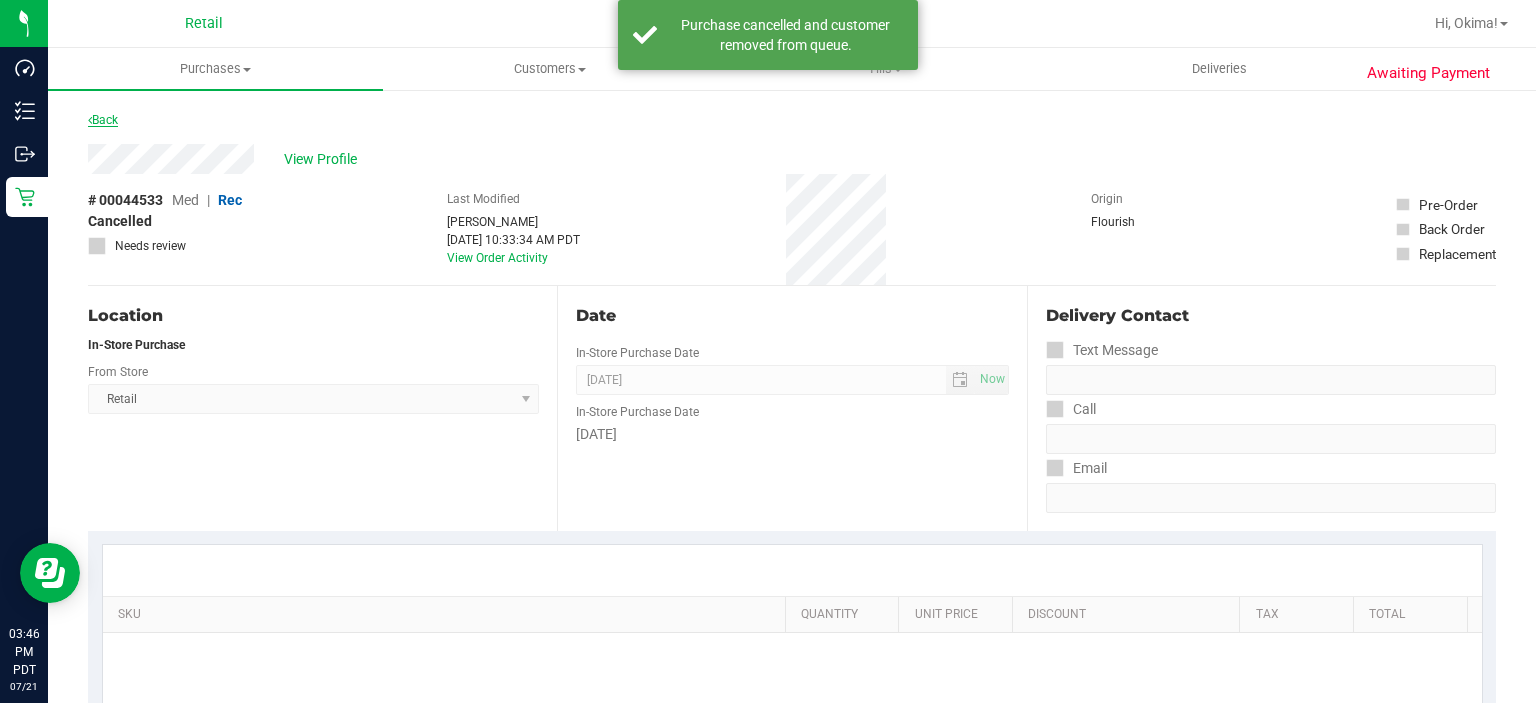 click on "Back" at bounding box center [103, 120] 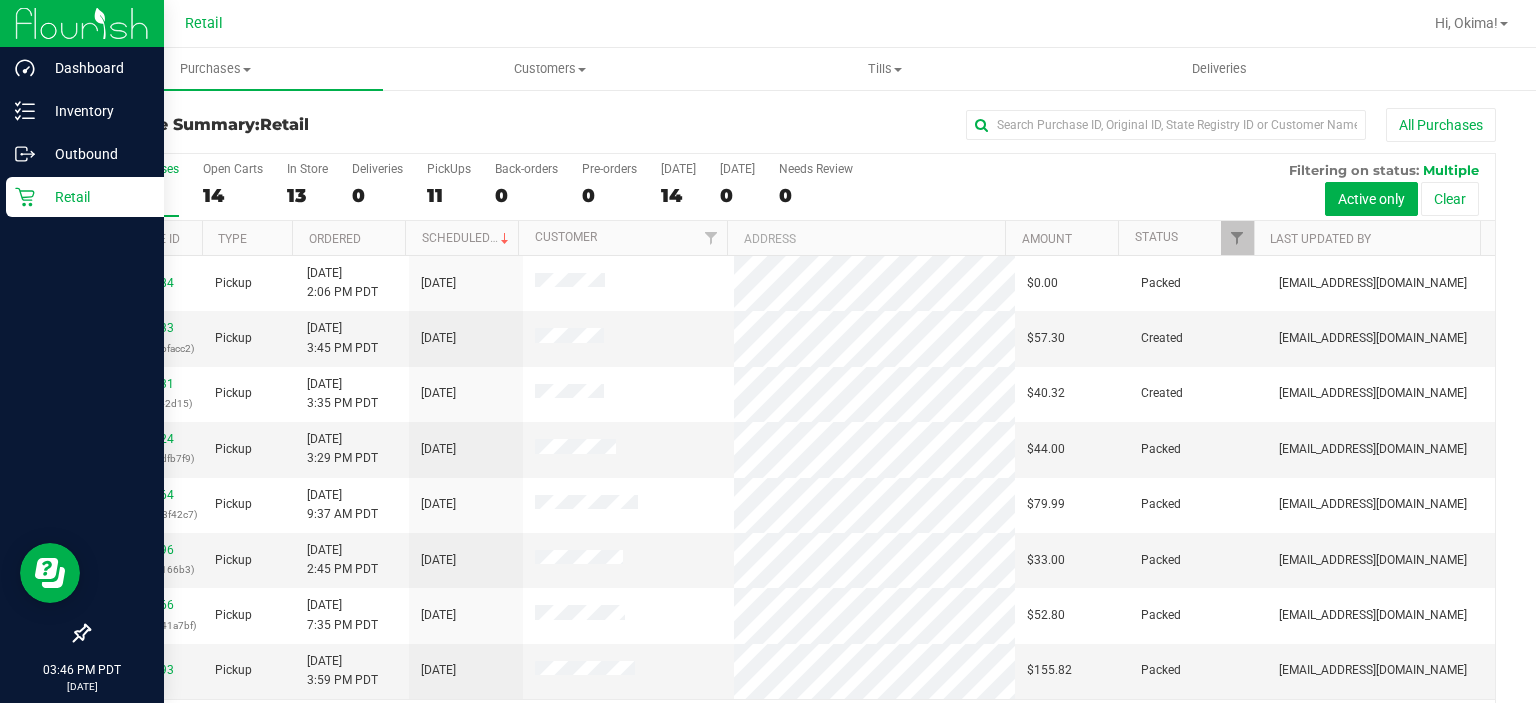 click on "Retail" at bounding box center (85, 197) 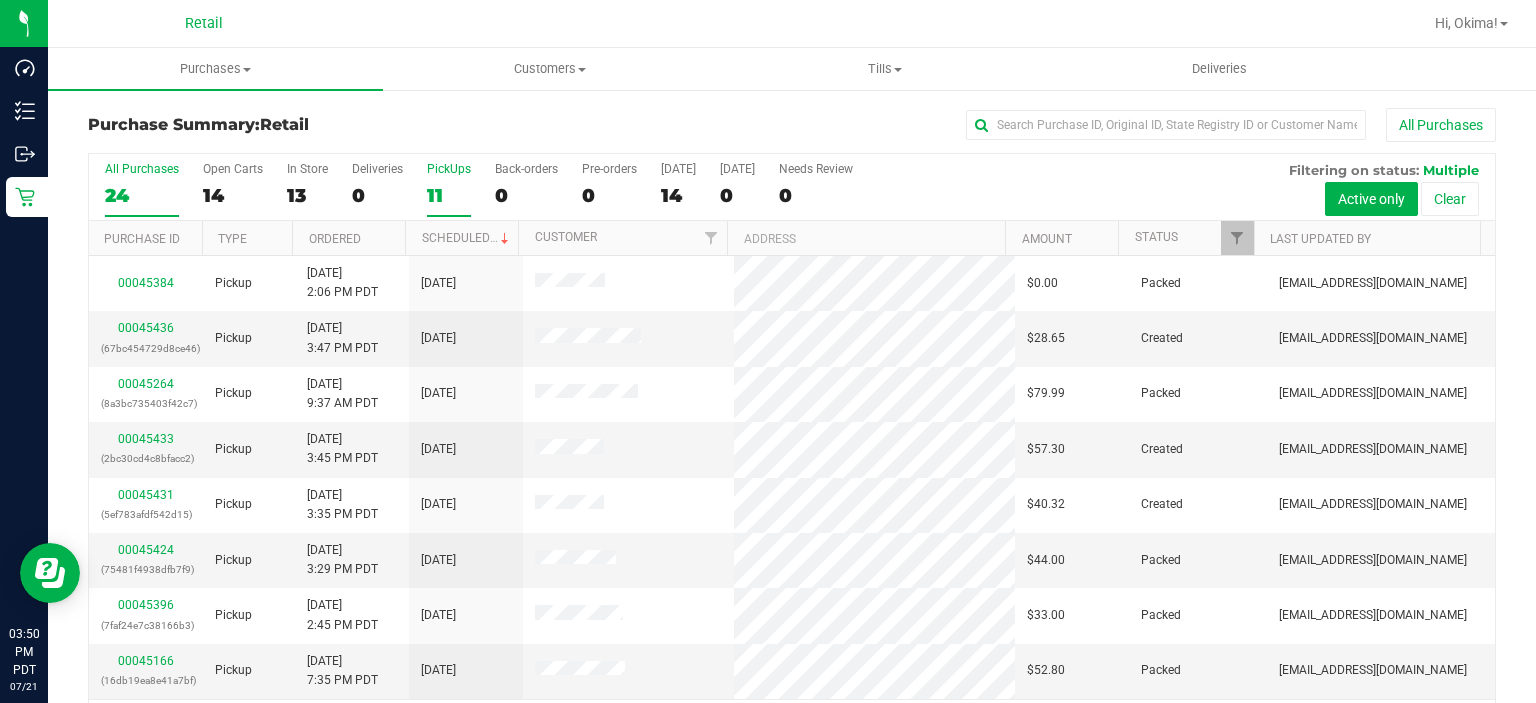 click on "11" at bounding box center [449, 195] 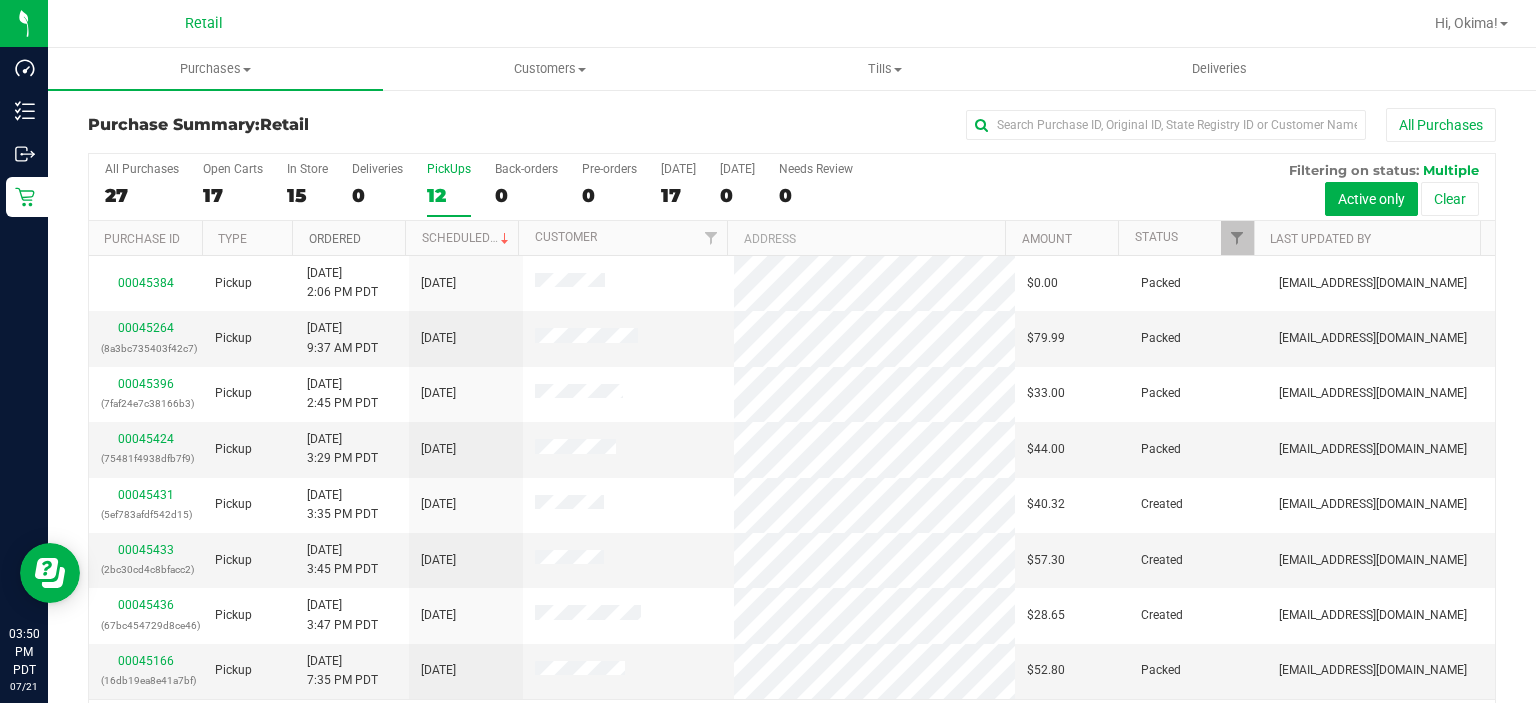 click on "Ordered" at bounding box center [335, 239] 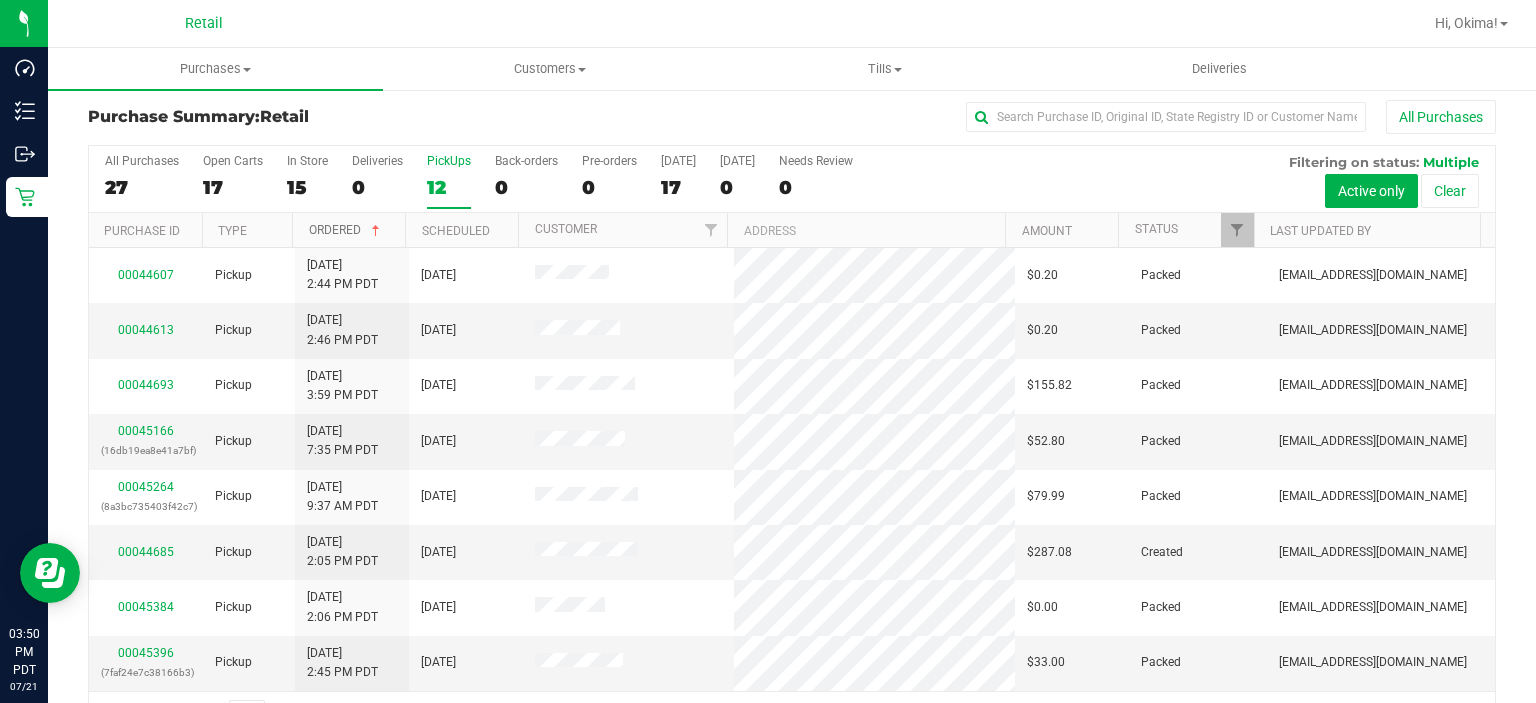 scroll, scrollTop: 0, scrollLeft: 0, axis: both 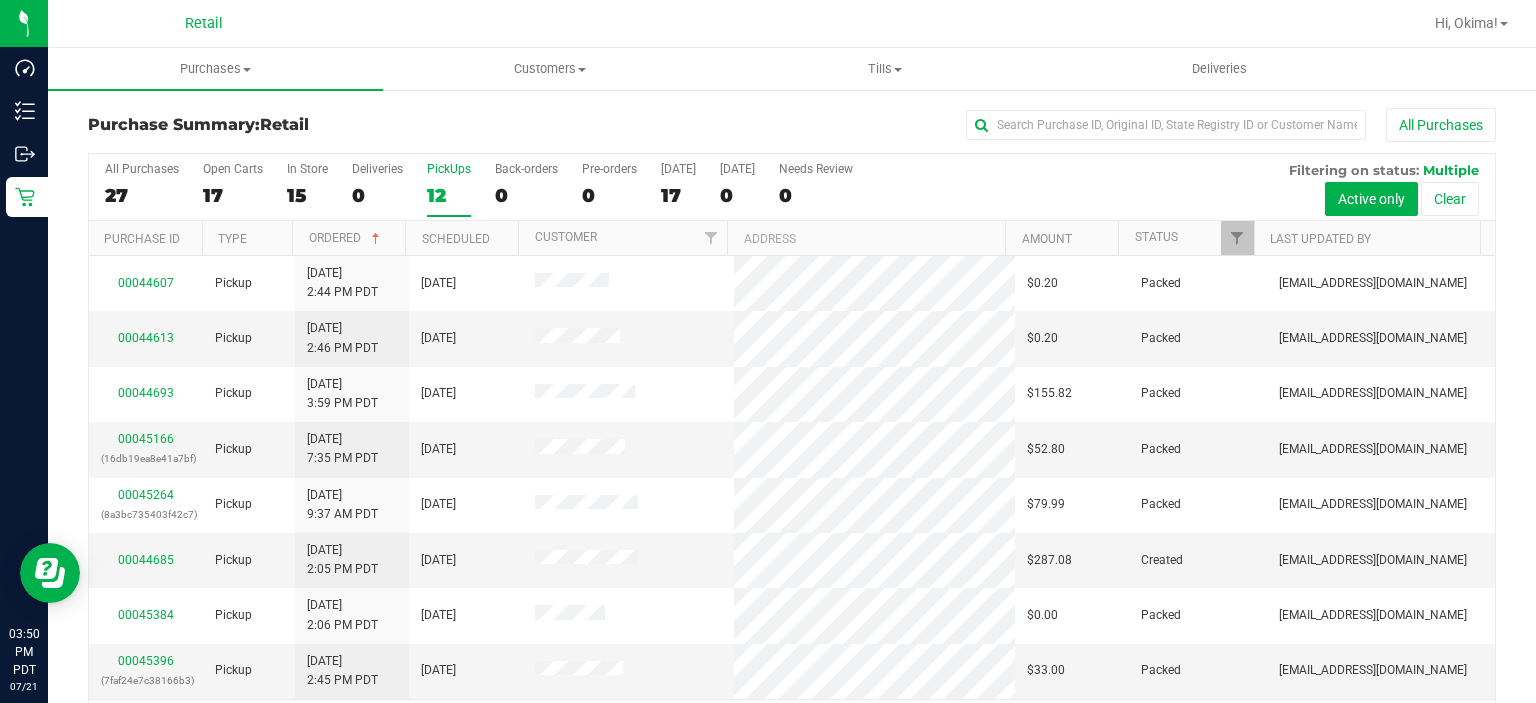 click on "12" at bounding box center (449, 195) 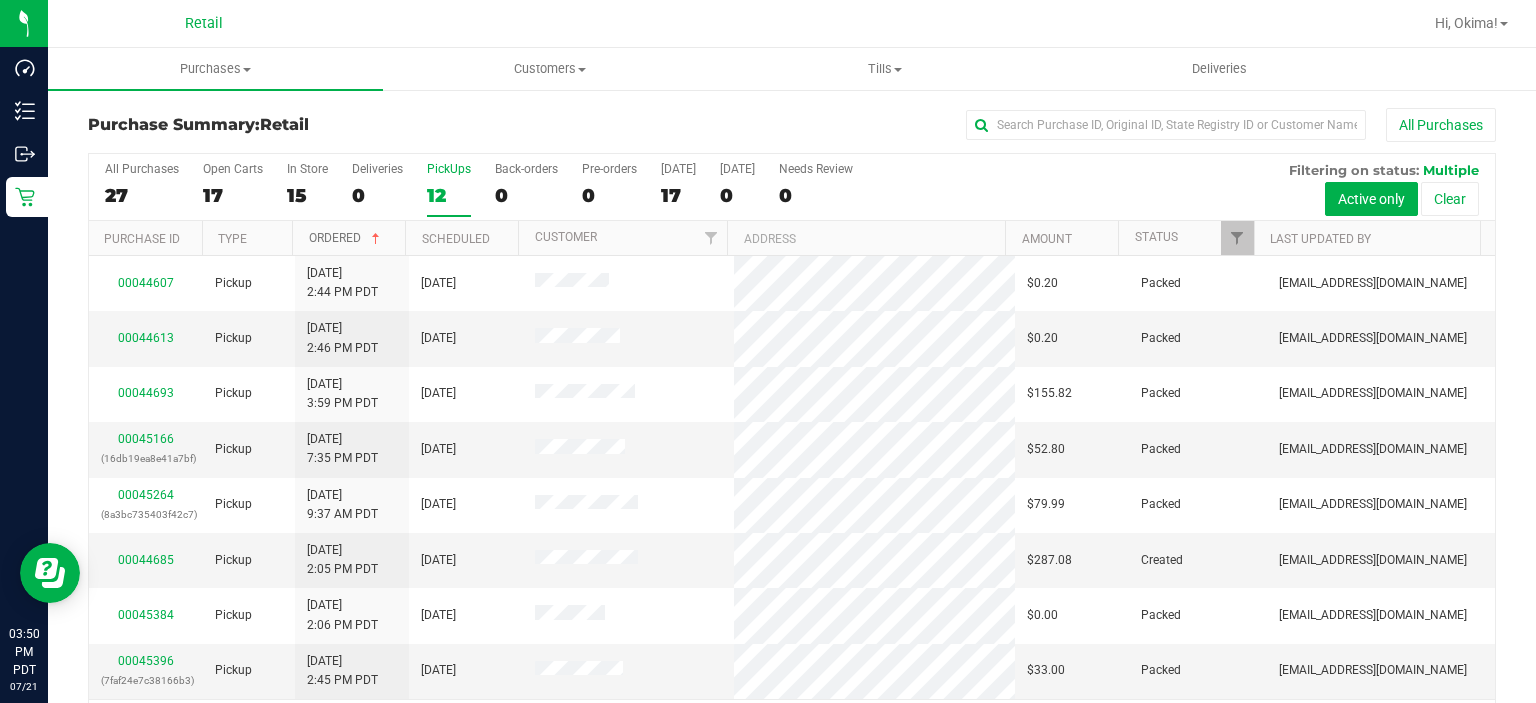 click at bounding box center [376, 239] 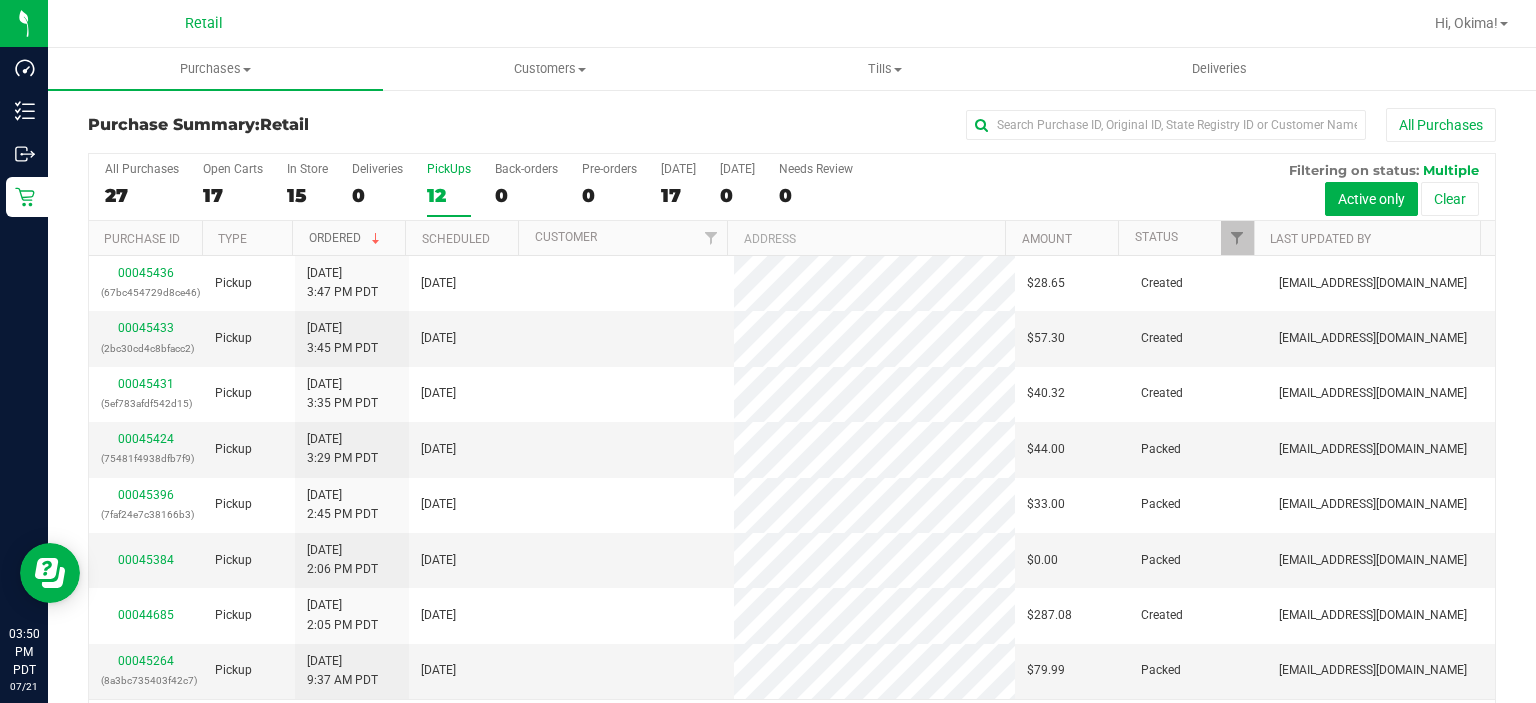 click at bounding box center (376, 239) 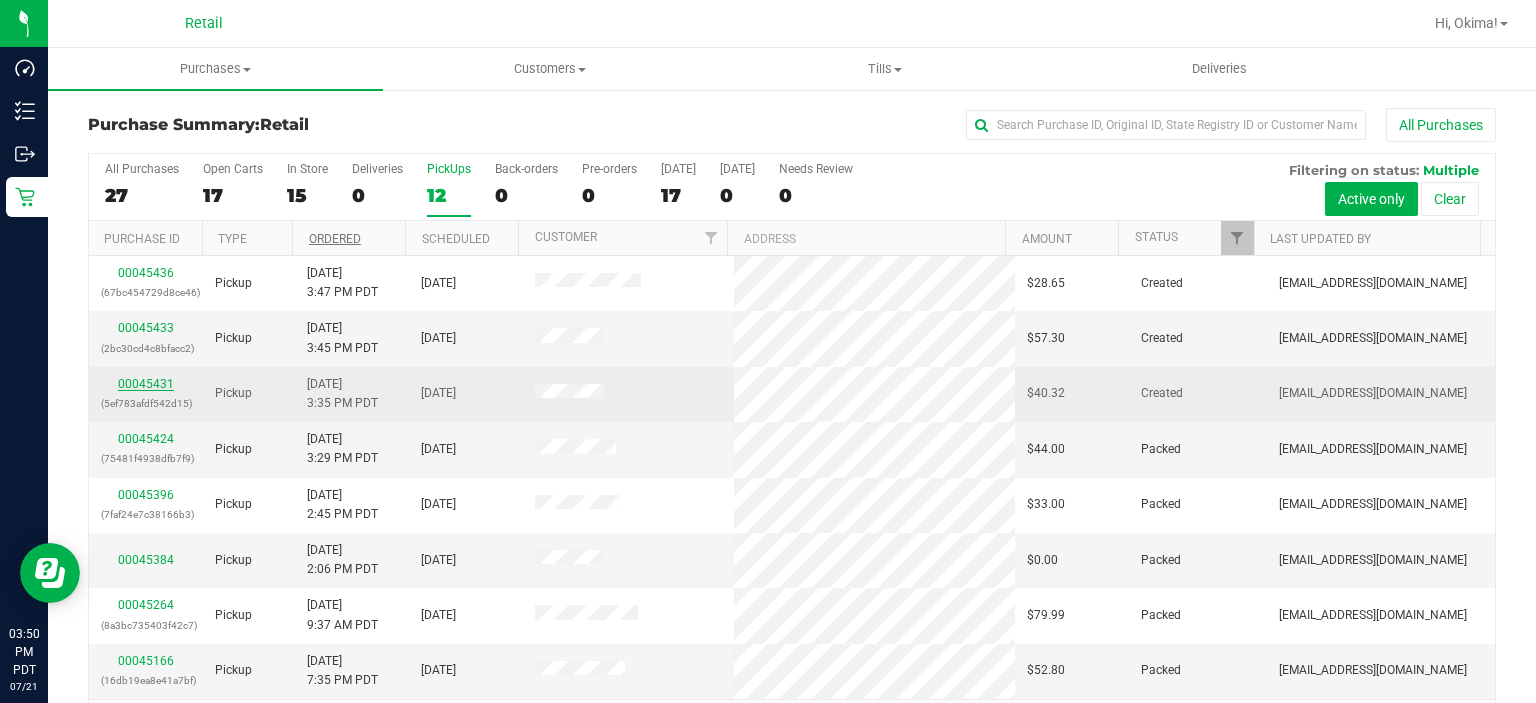 click on "00045431" at bounding box center [146, 384] 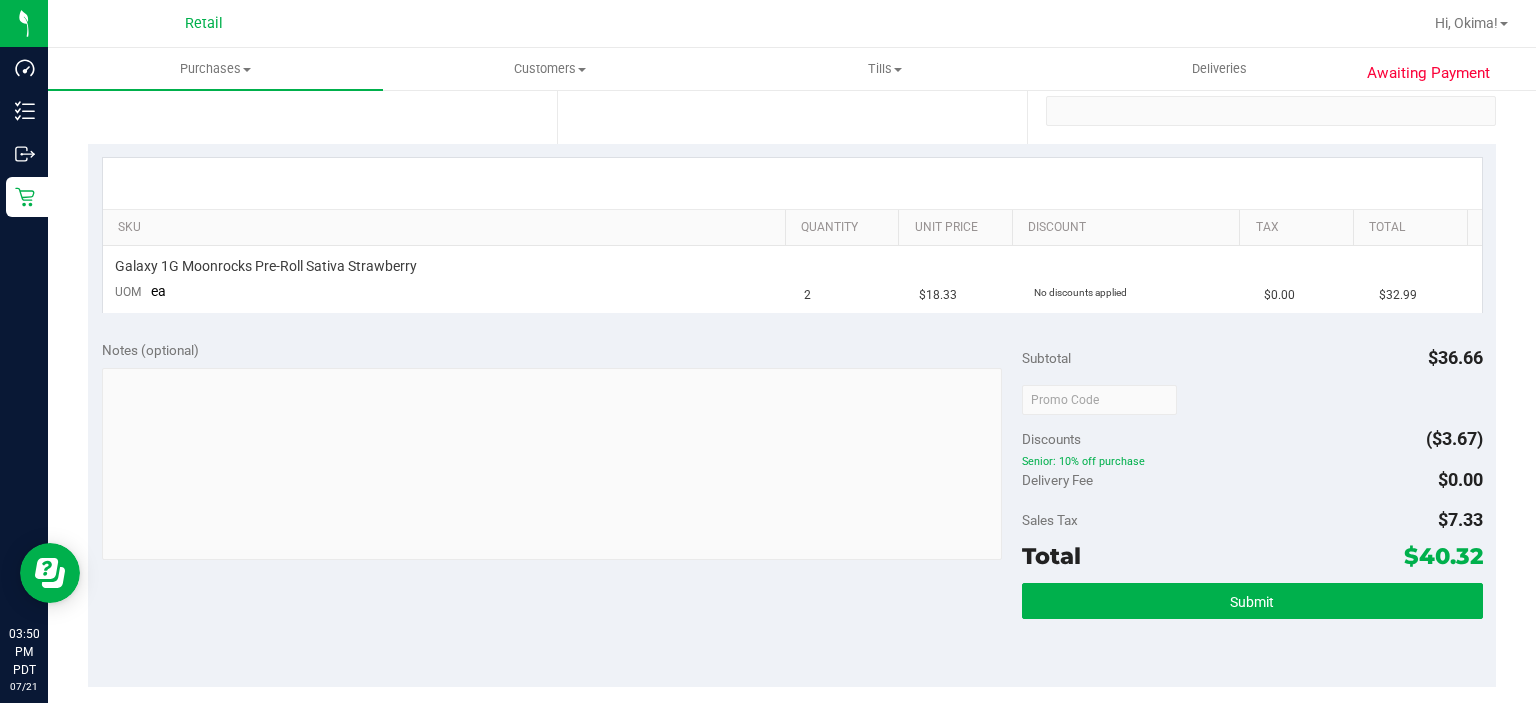 scroll, scrollTop: 451, scrollLeft: 0, axis: vertical 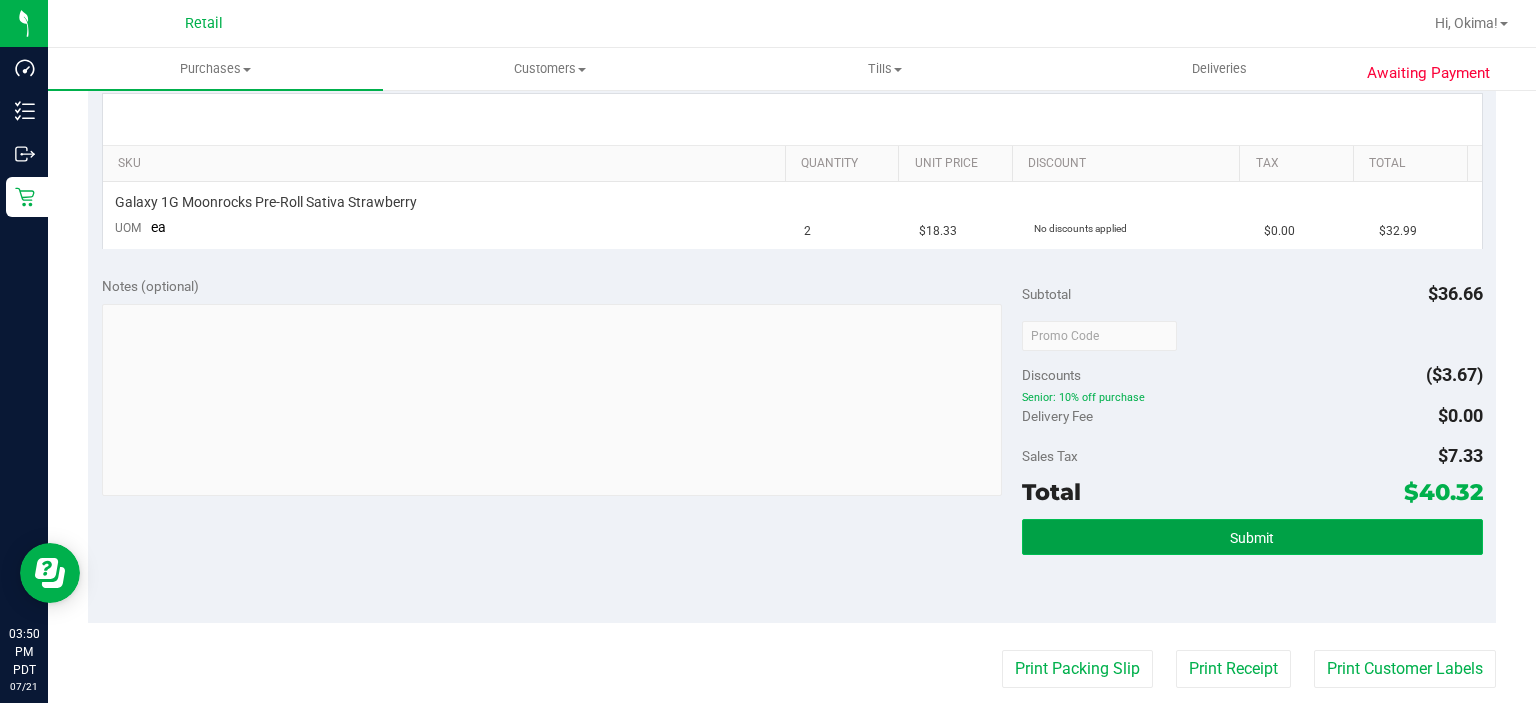 click on "Submit" at bounding box center [1252, 538] 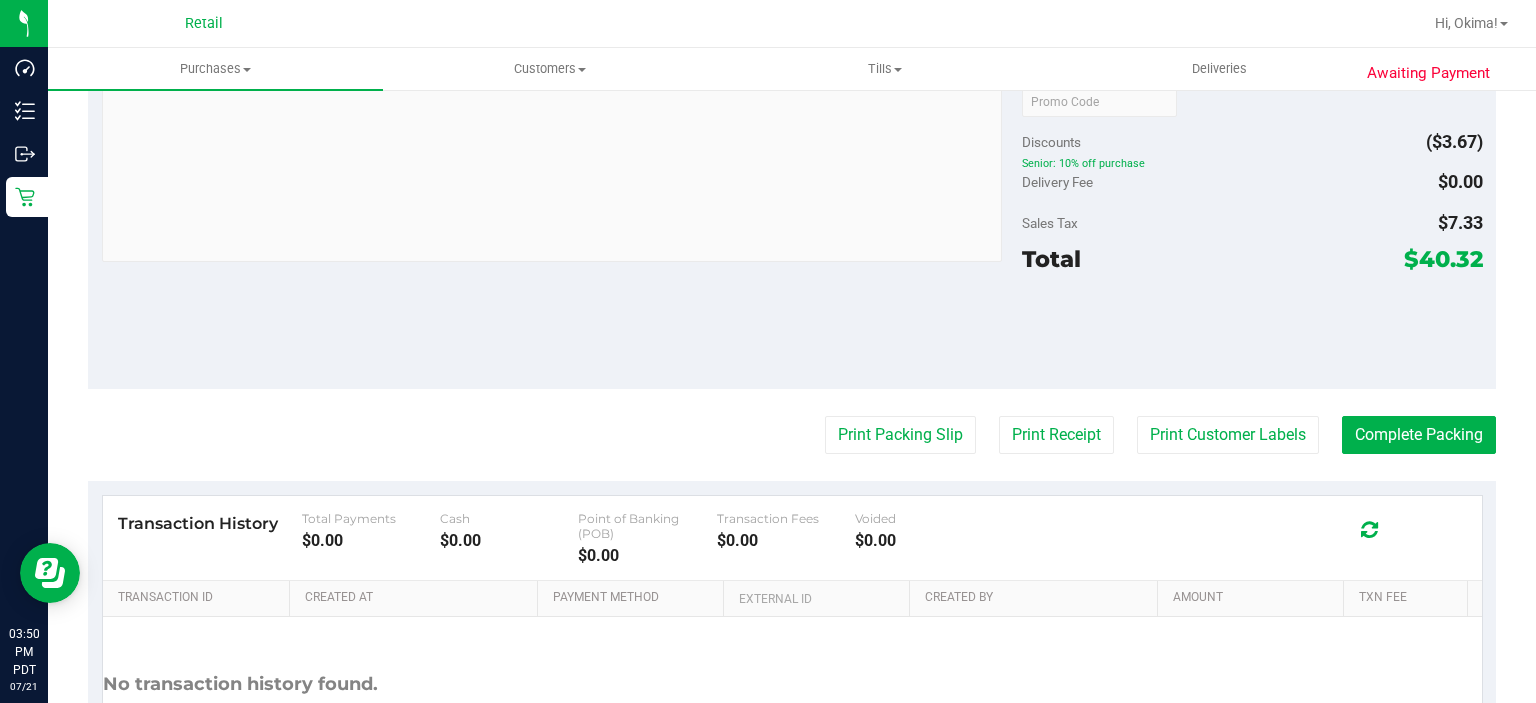 scroll, scrollTop: 756, scrollLeft: 0, axis: vertical 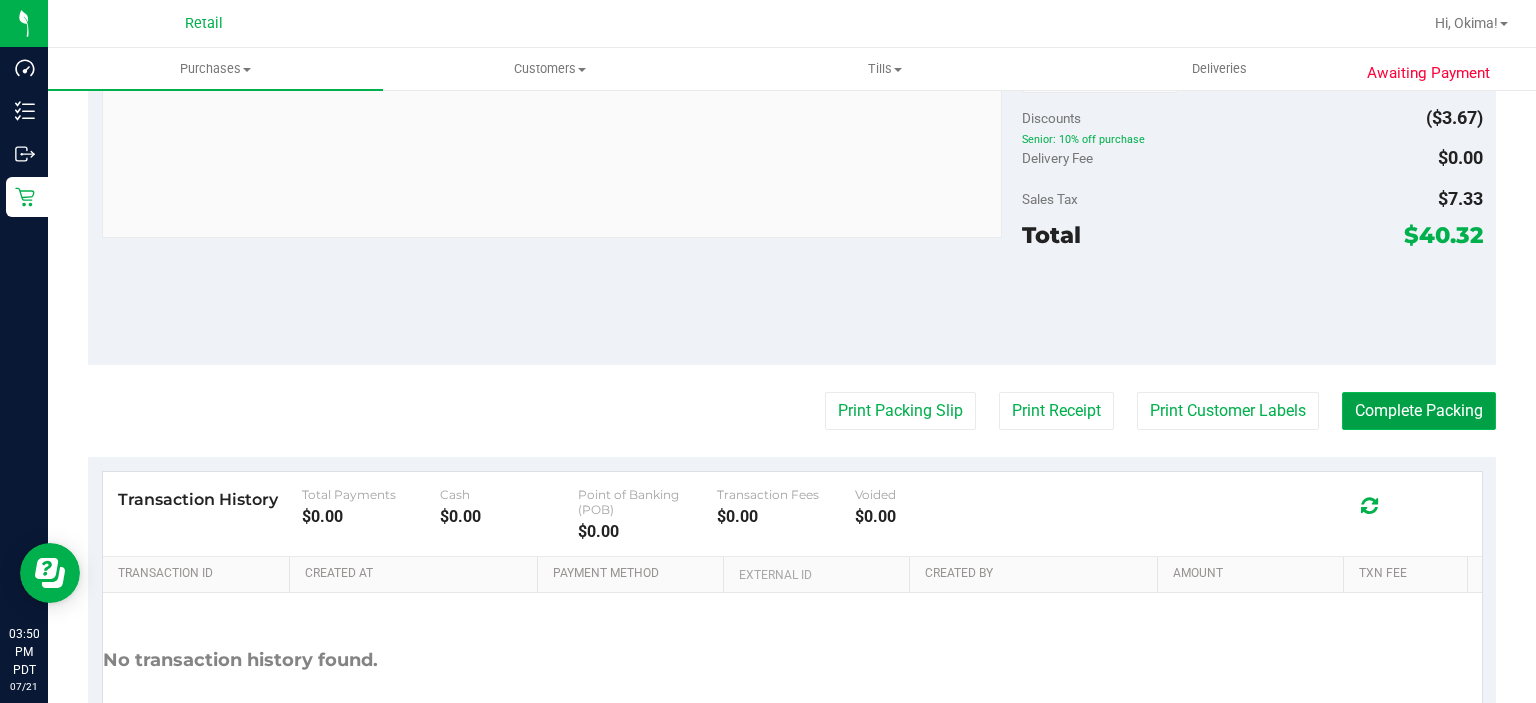 click on "Complete Packing" at bounding box center [1419, 411] 